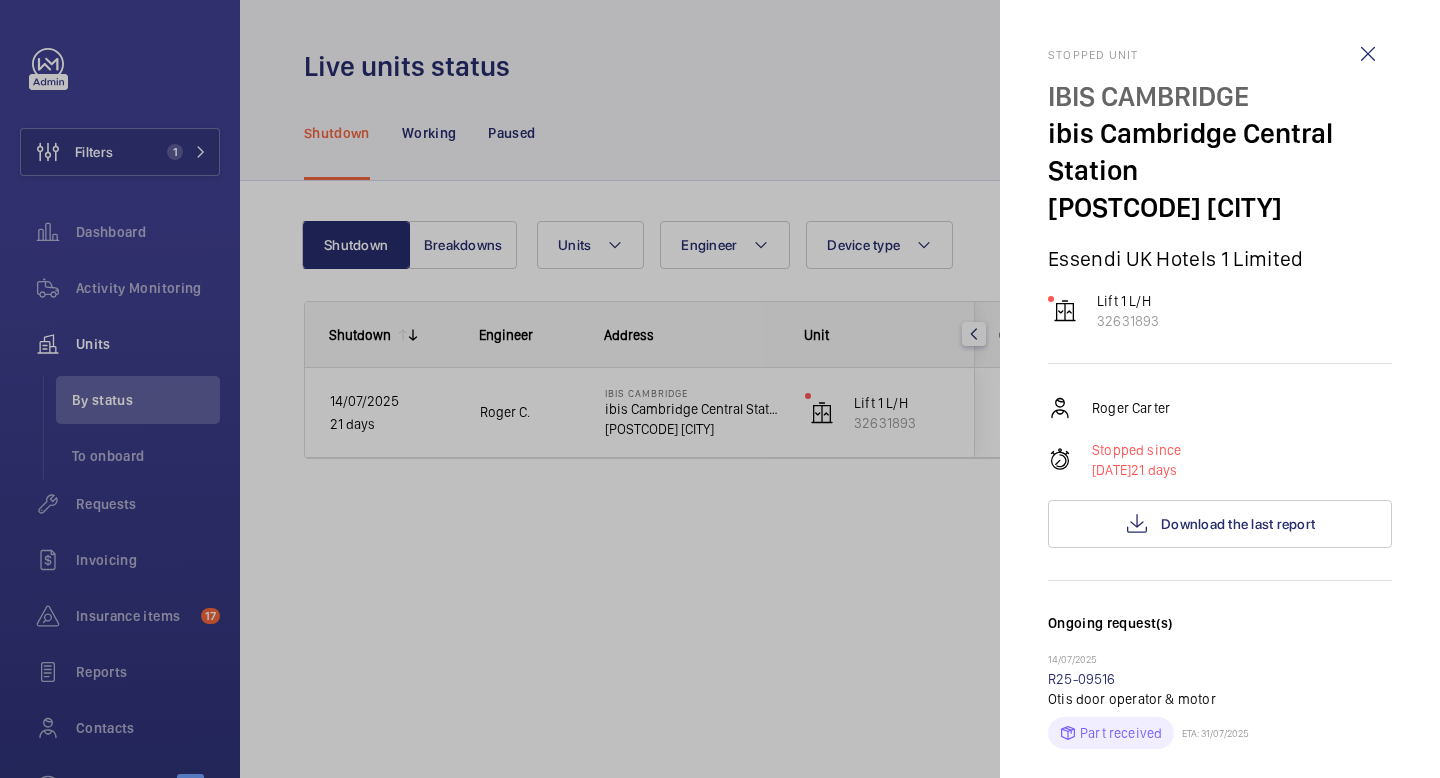 scroll, scrollTop: 0, scrollLeft: 0, axis: both 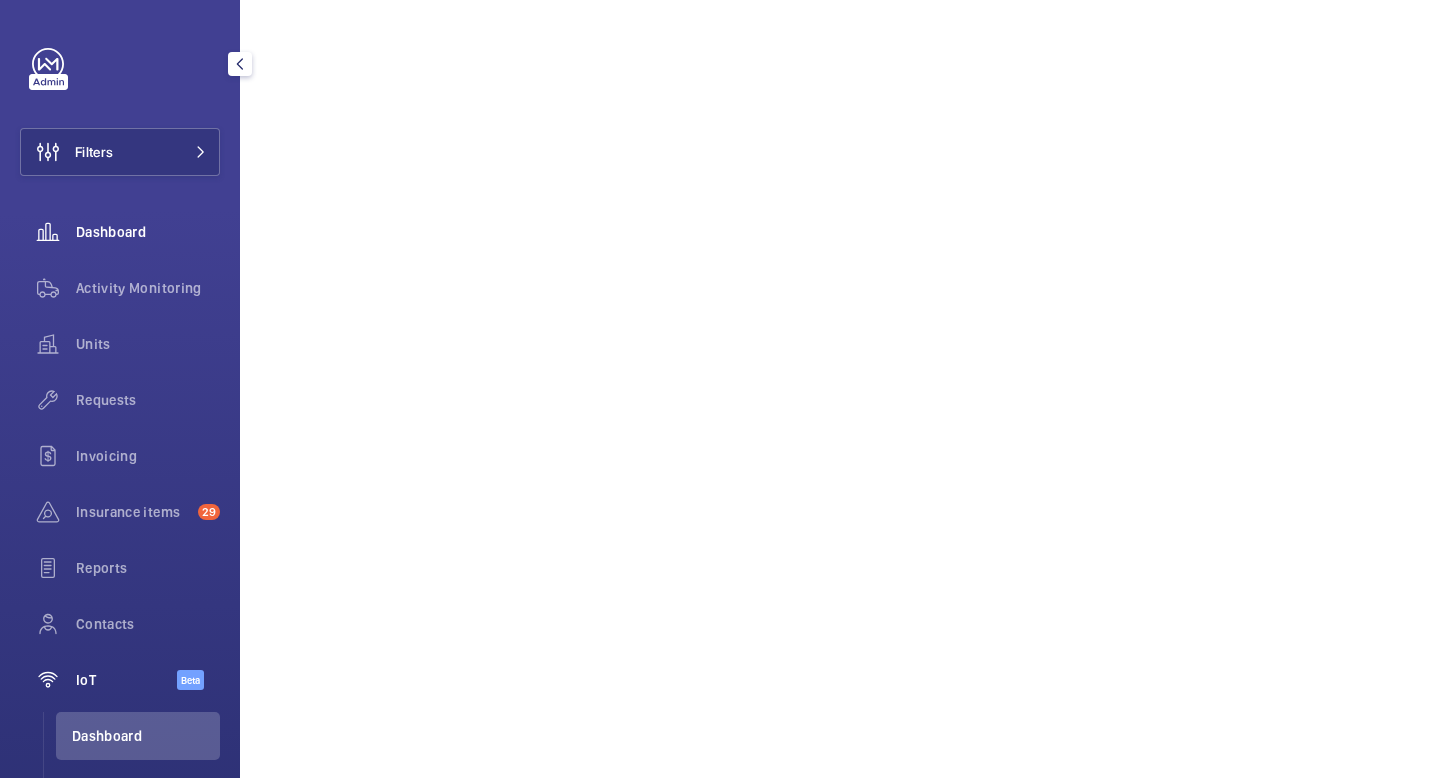 click on "Dashboard" 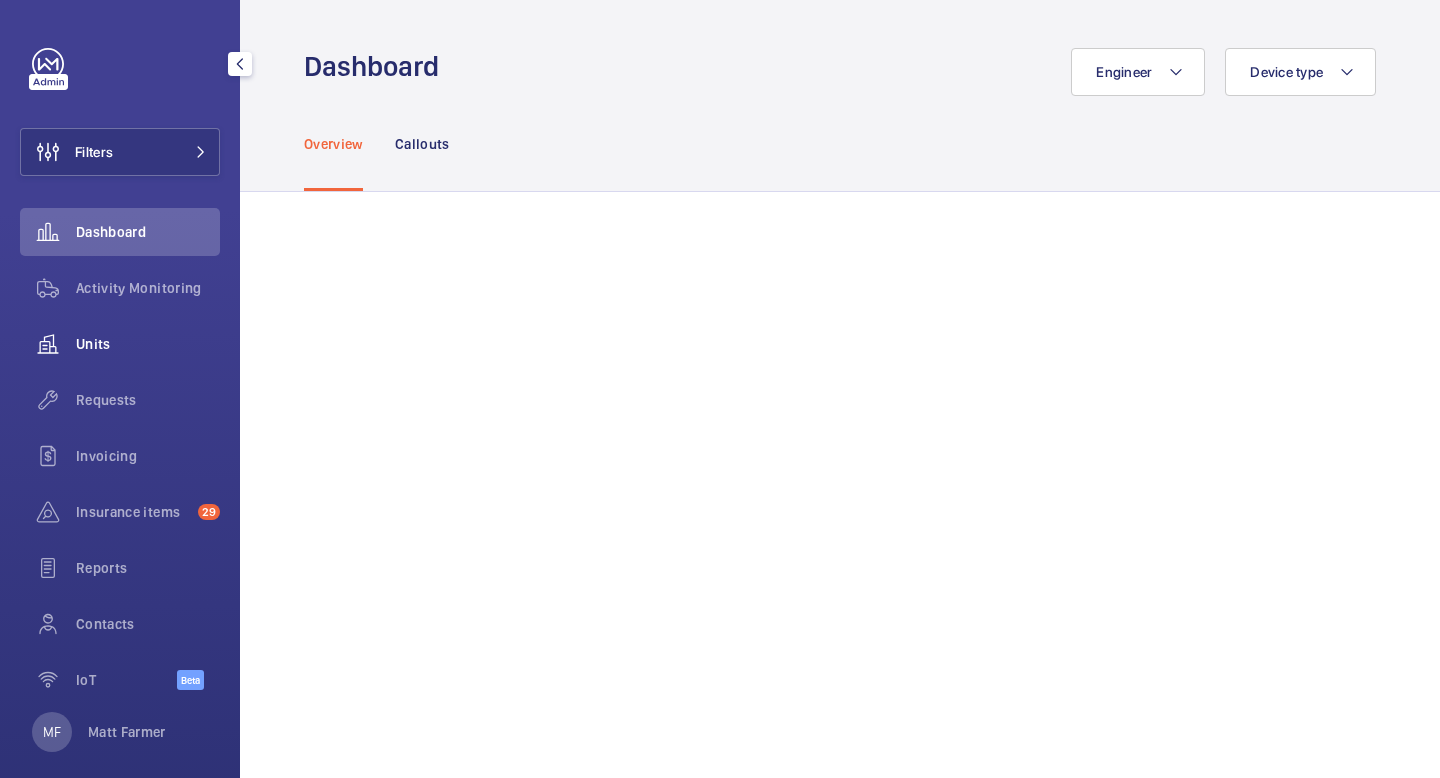 click on "Units" 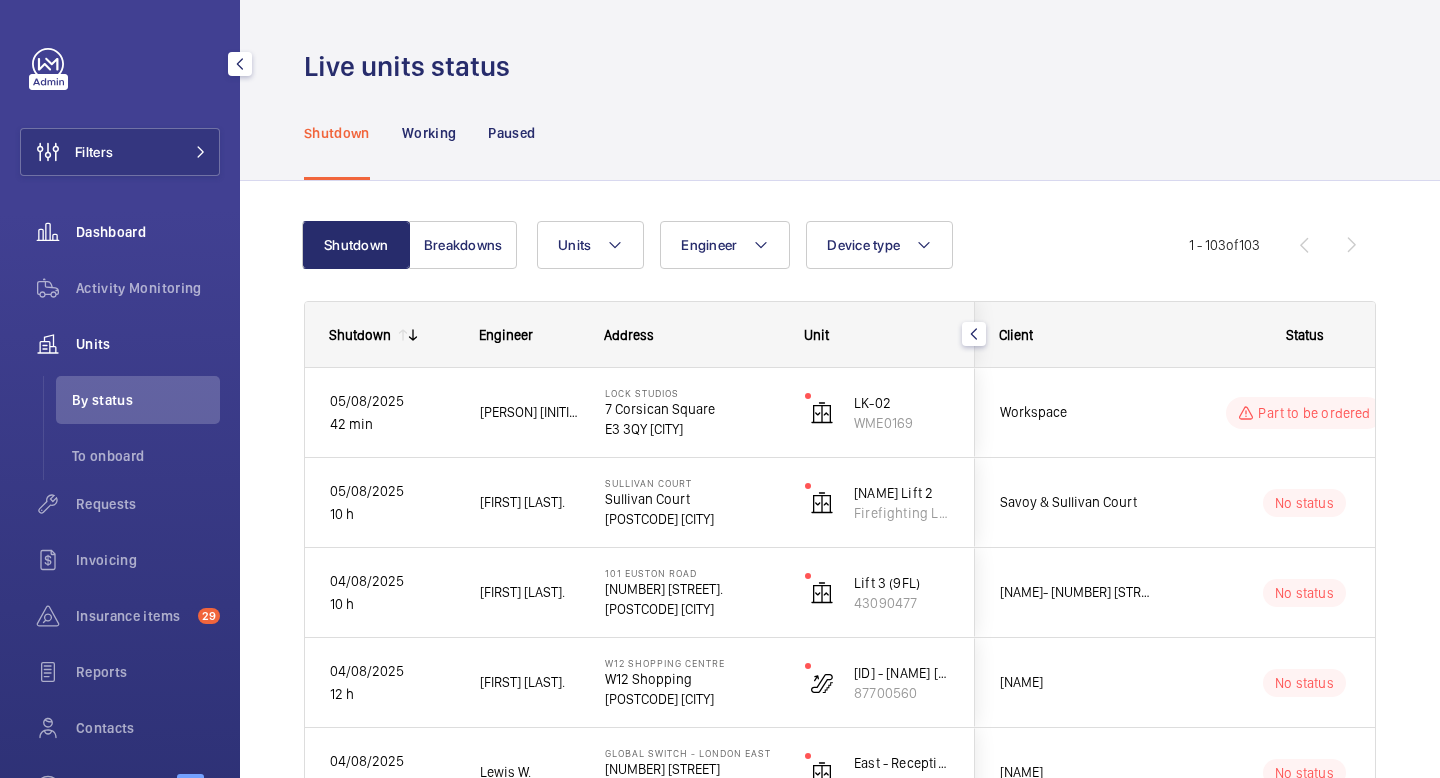 click on "Dashboard" 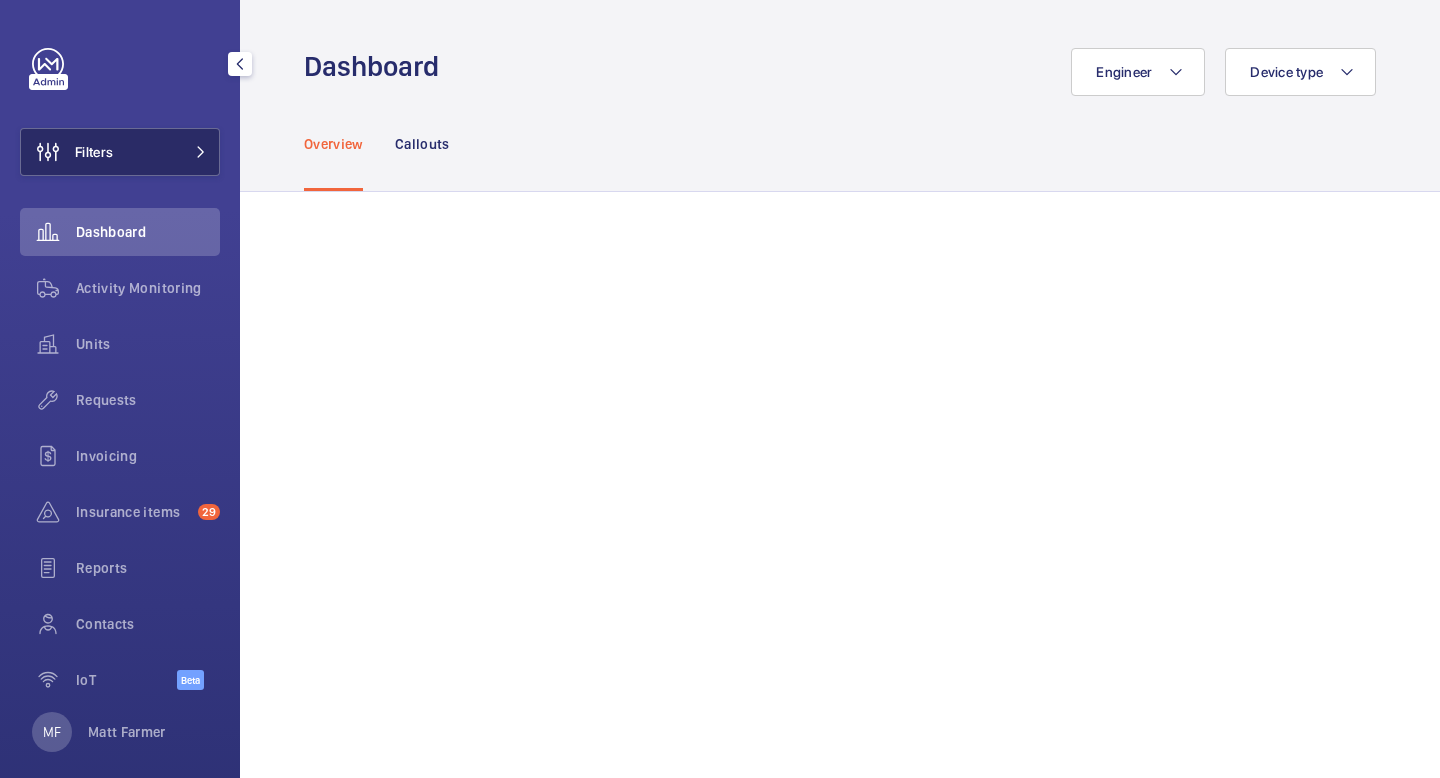 click on "Filters" 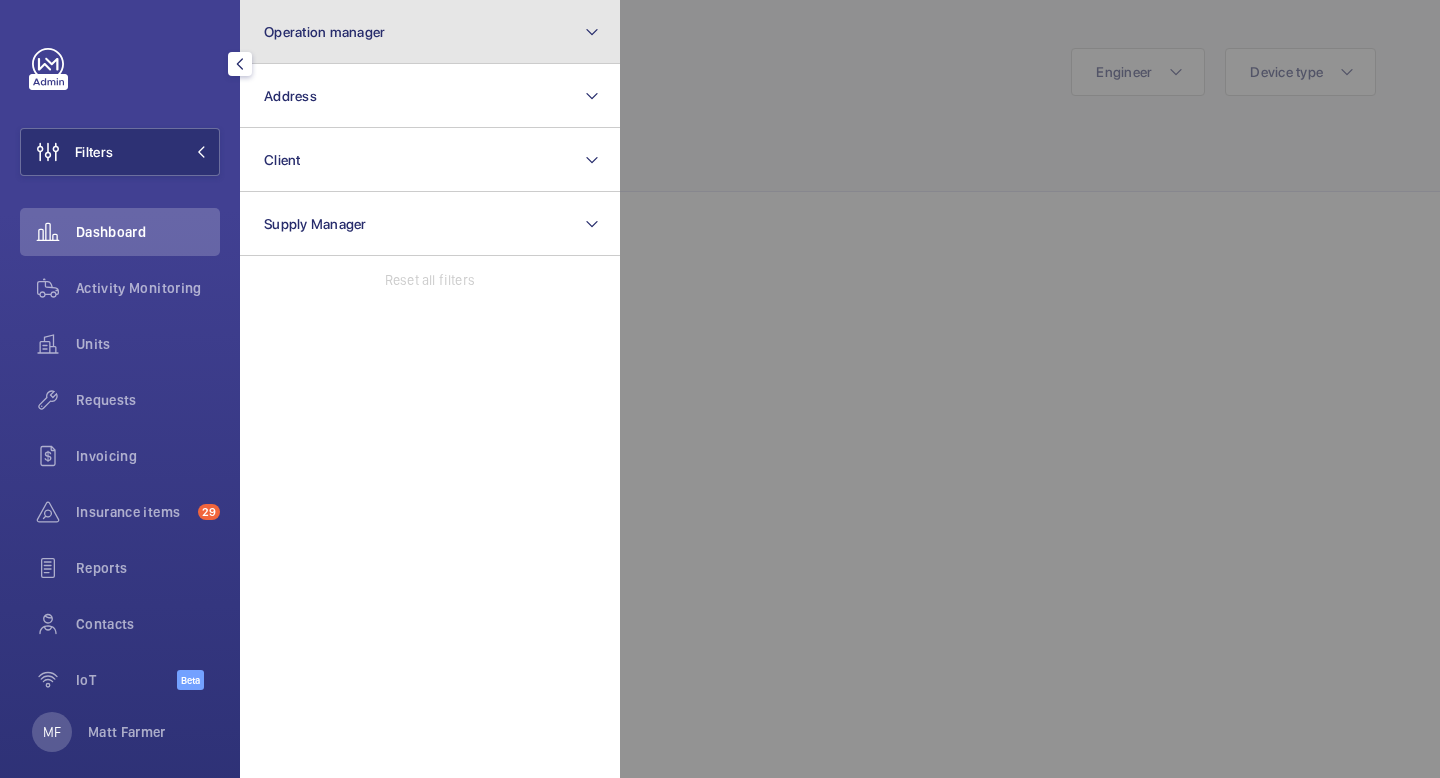 click on "Operation manager" 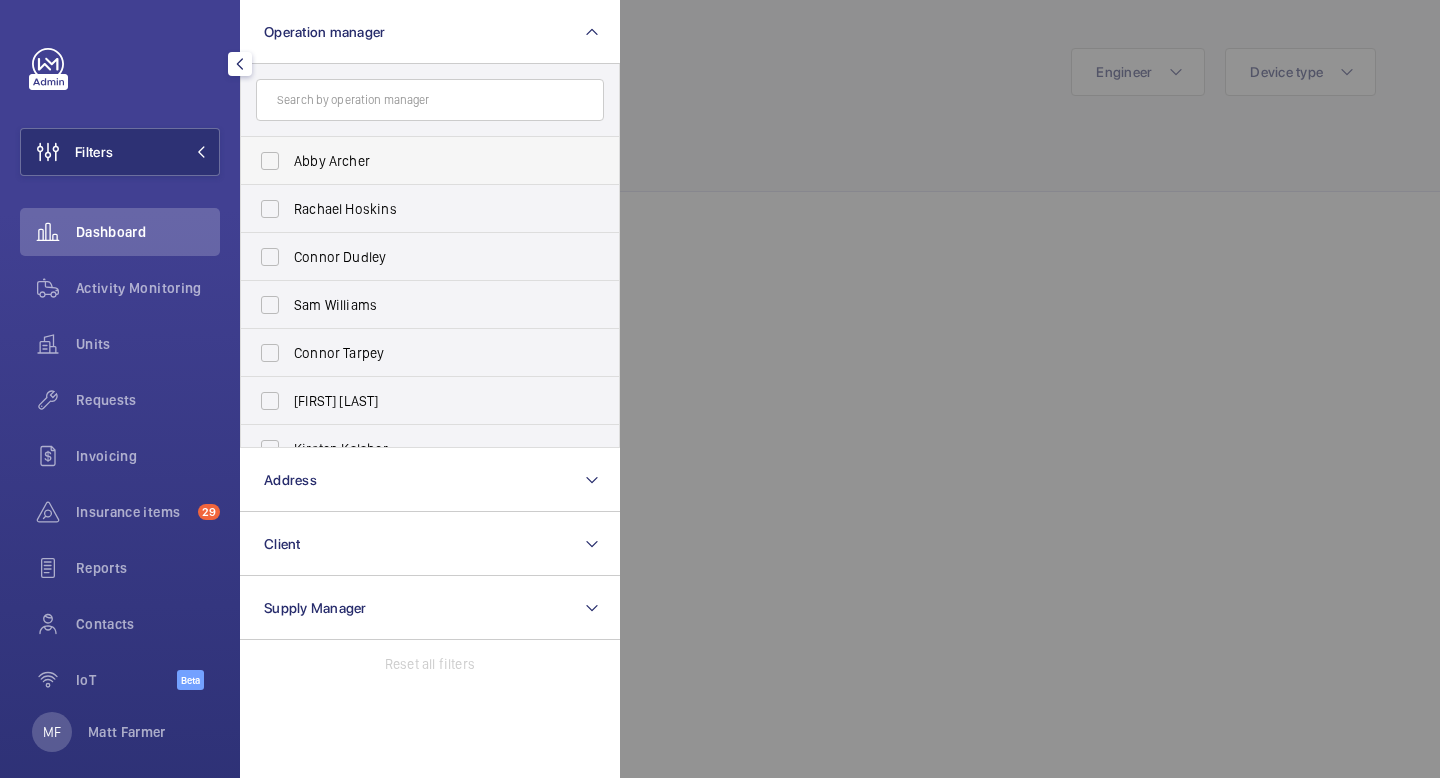 click on "Abby Archer" at bounding box center (431, 161) 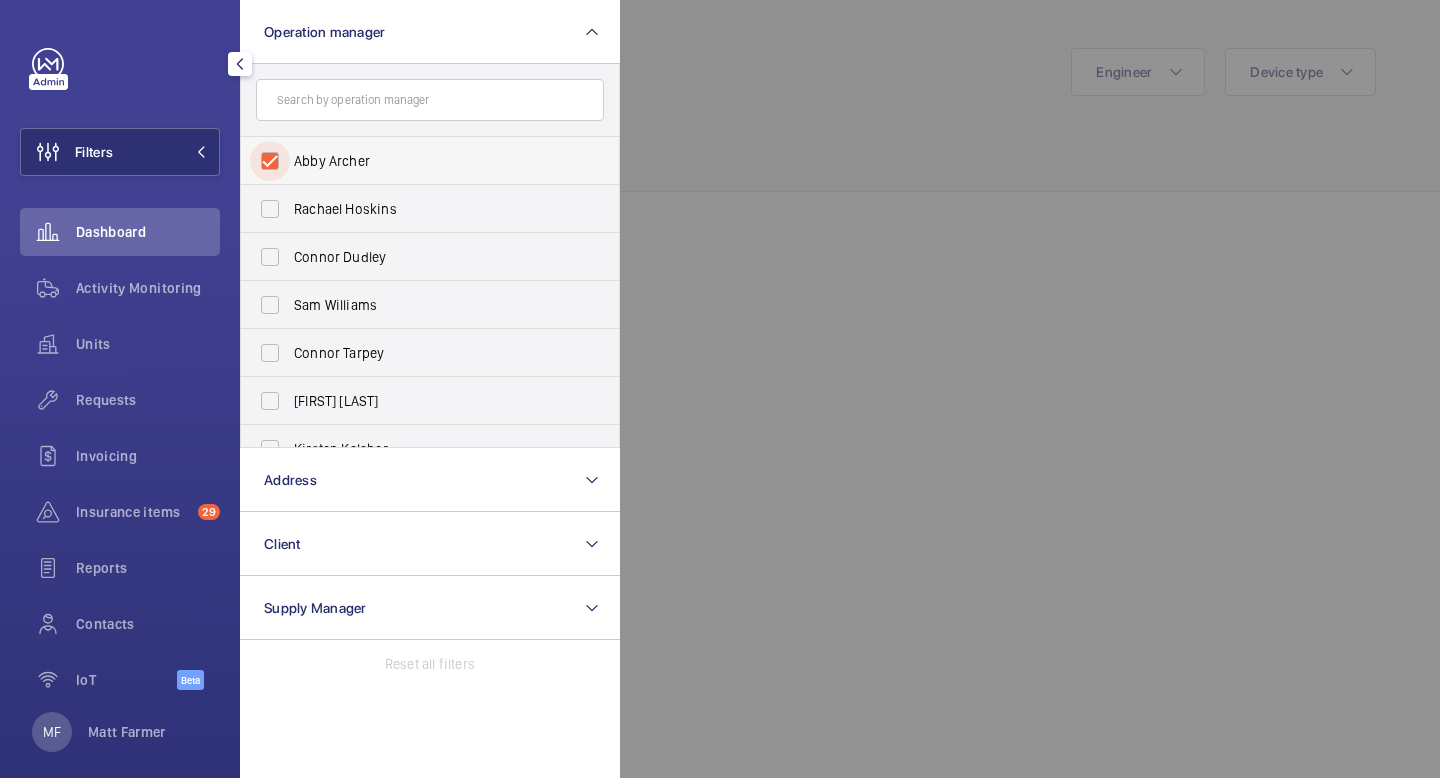 checkbox on "true" 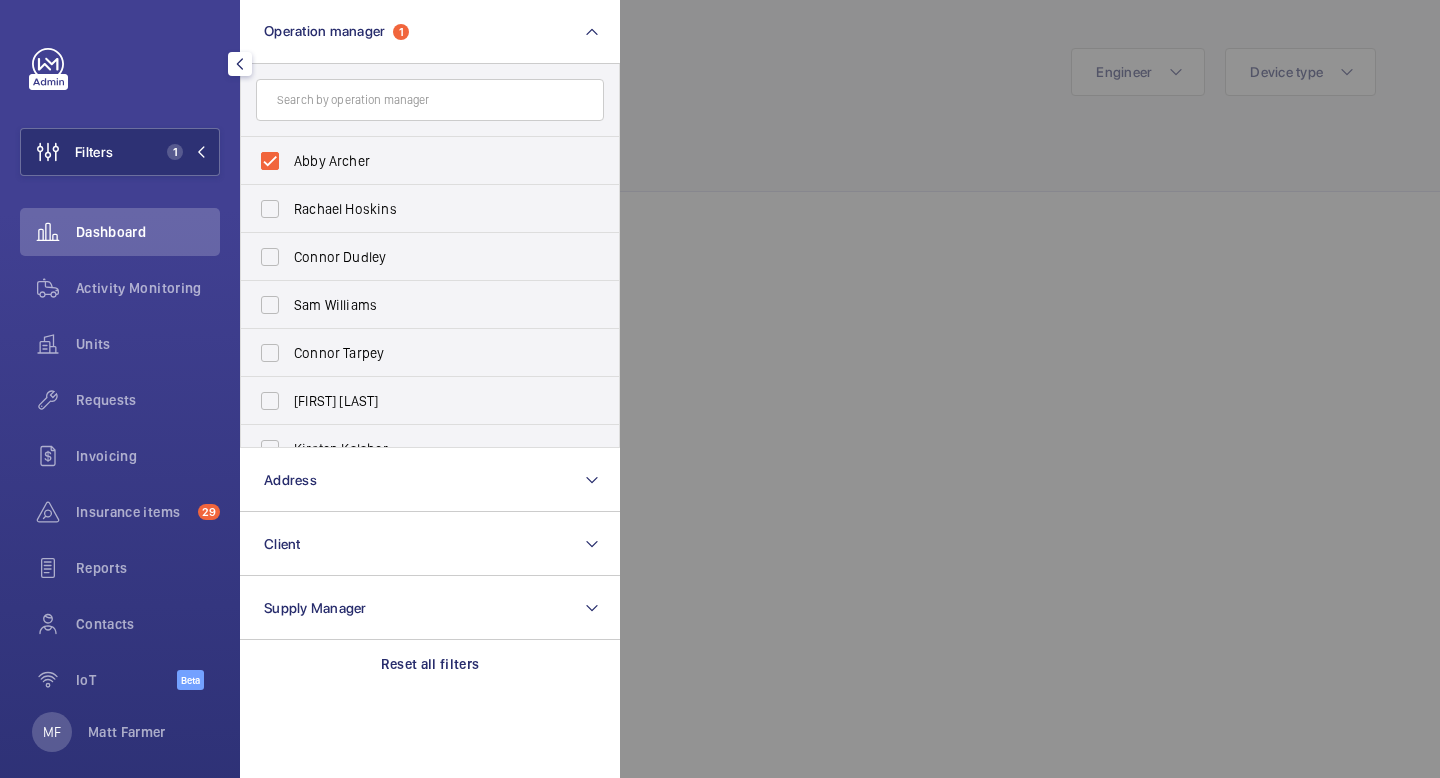click on "Filters 1 Operation manager 1 Abby Archer Rachael Hoskins Connor Dudley Sam Williams Connor Tarpey Tom Harmsworth Kirsten Kalaher Alex Waterman Reset Address Client Supply Manager Reset all filters Dashboard Activity Monitoring Units Requests Invoicing Insurance items 29 Reports Contacts IoT Beta" 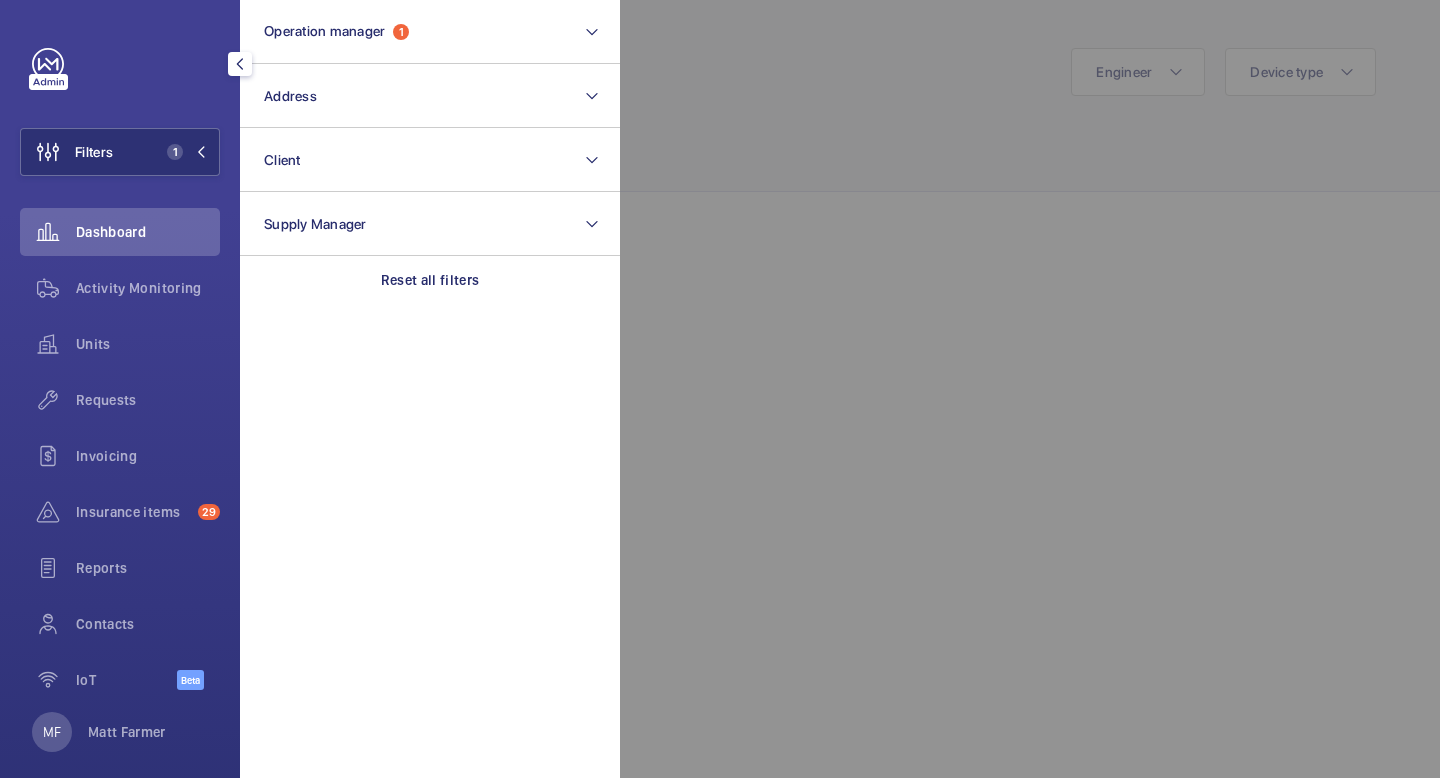 click 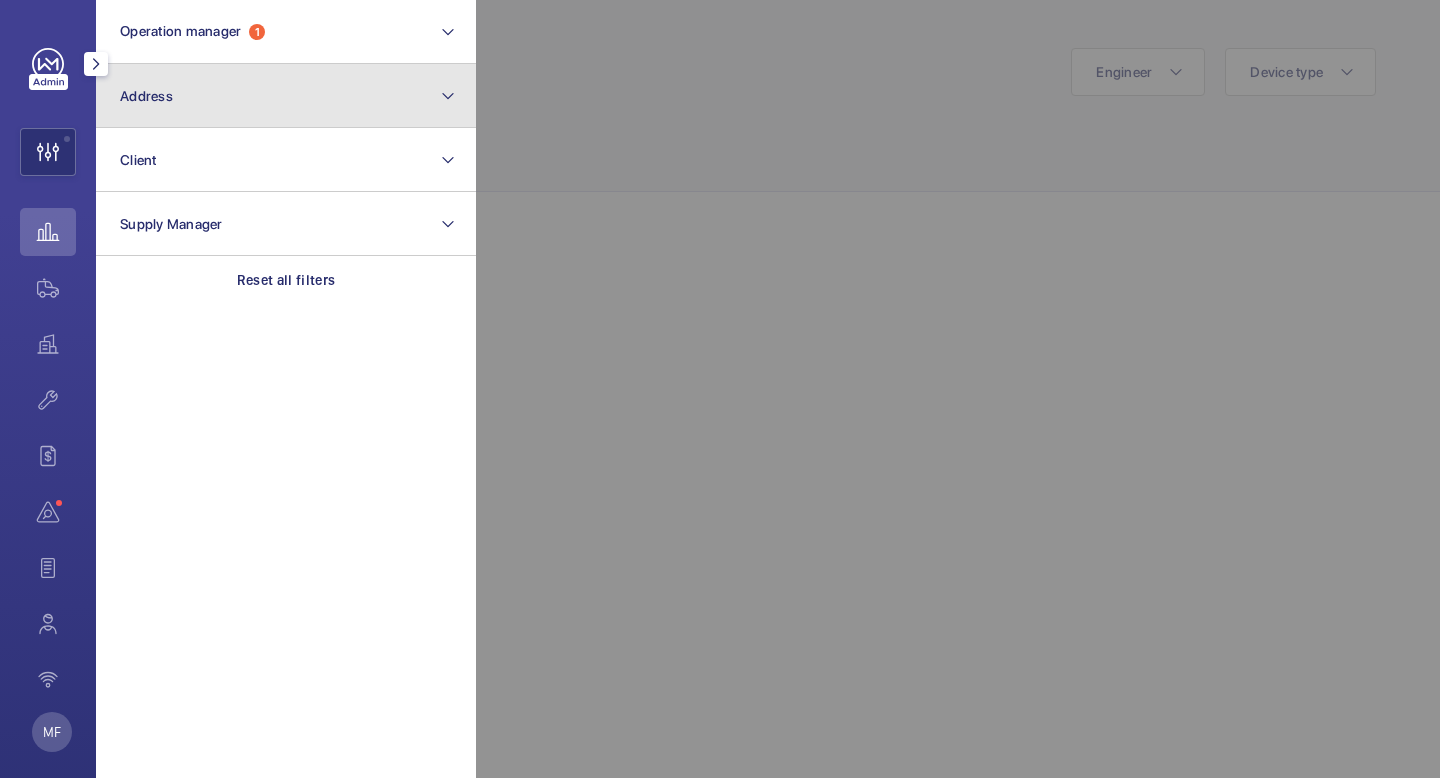 click on "Address" 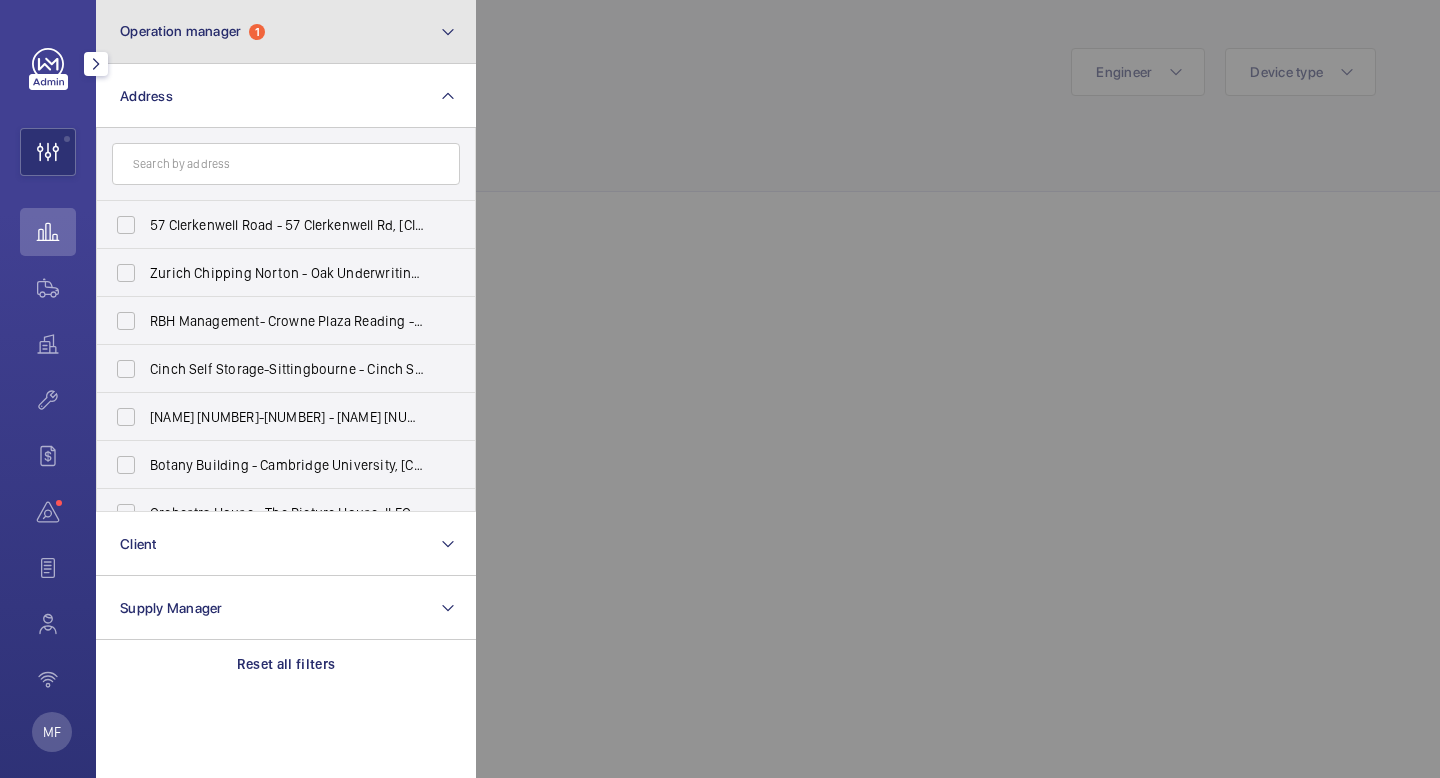 click on "Operation manager  1" 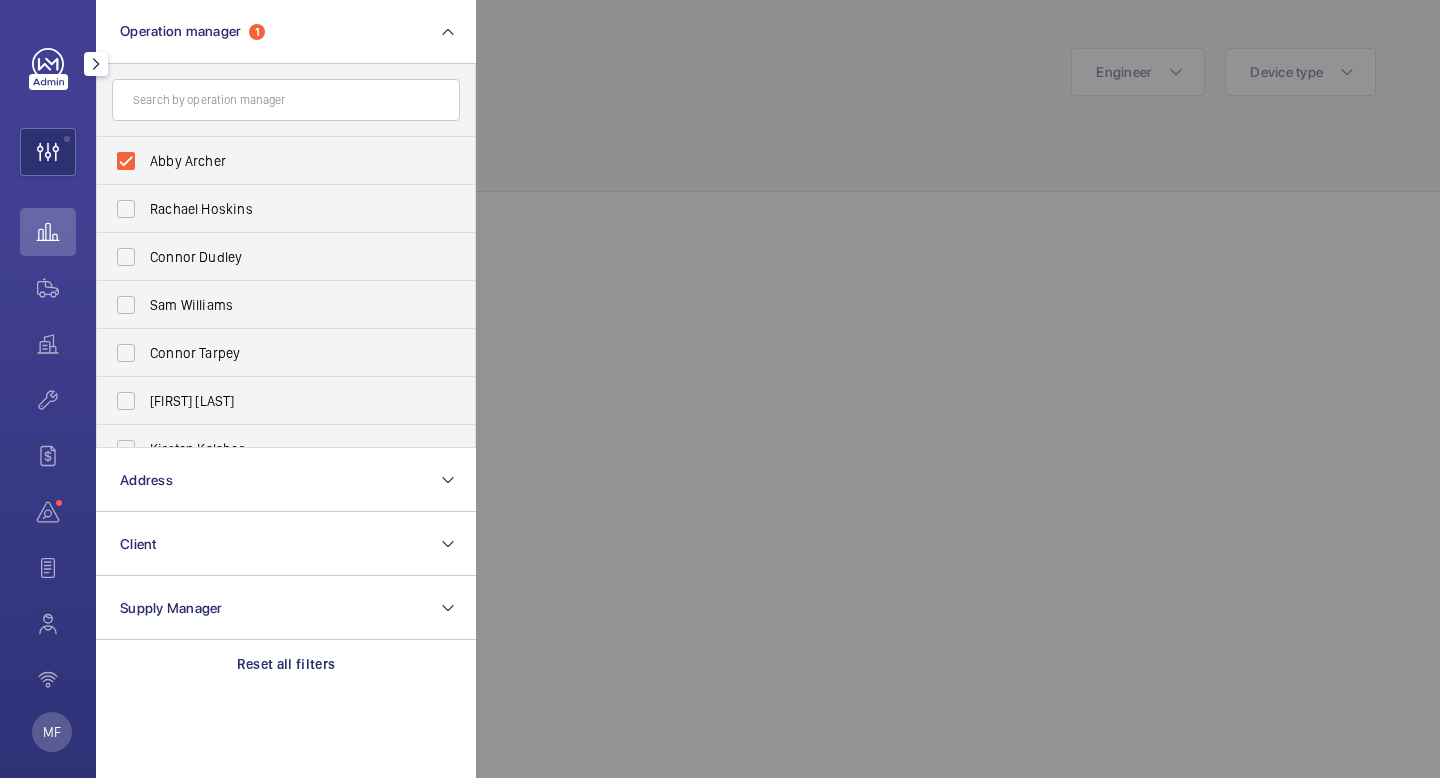 click 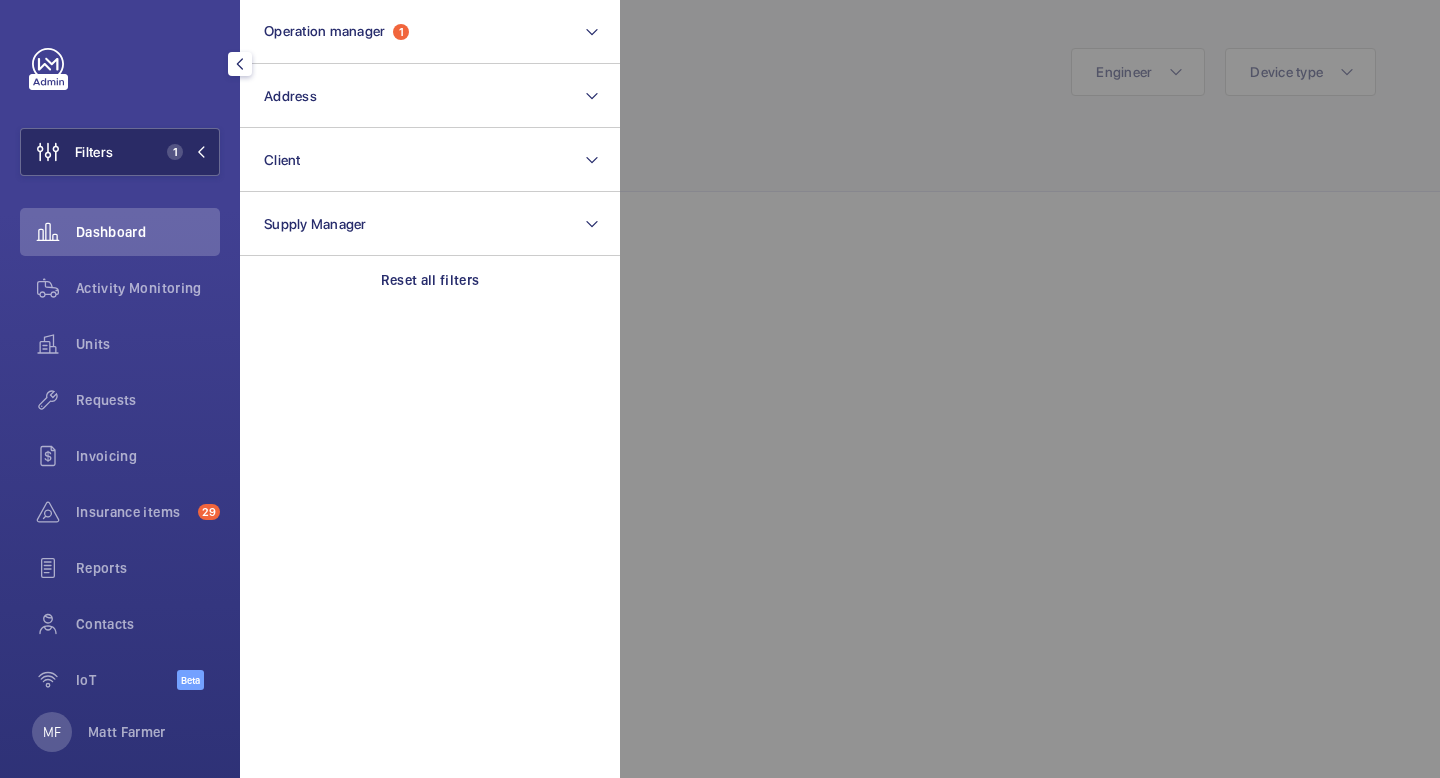 click 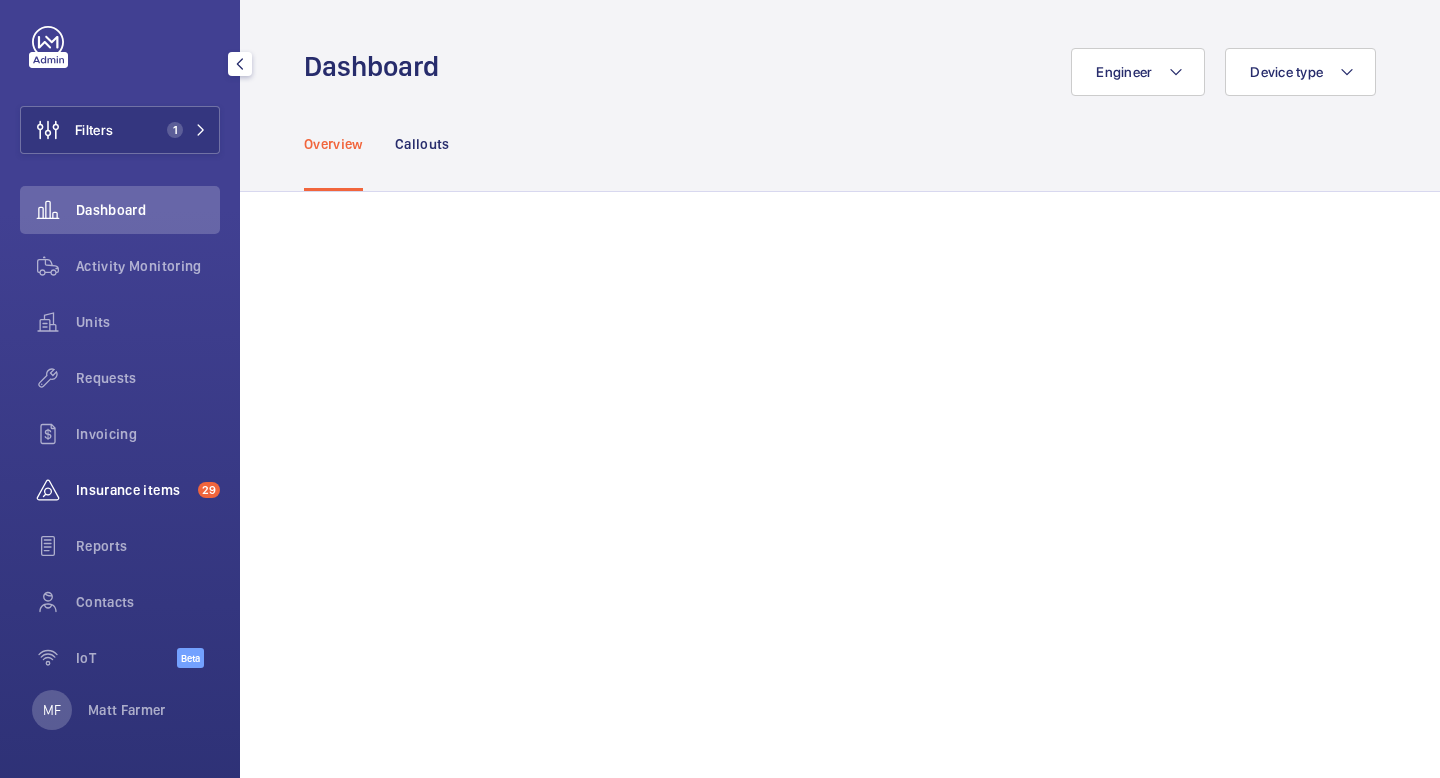 scroll, scrollTop: 11, scrollLeft: 0, axis: vertical 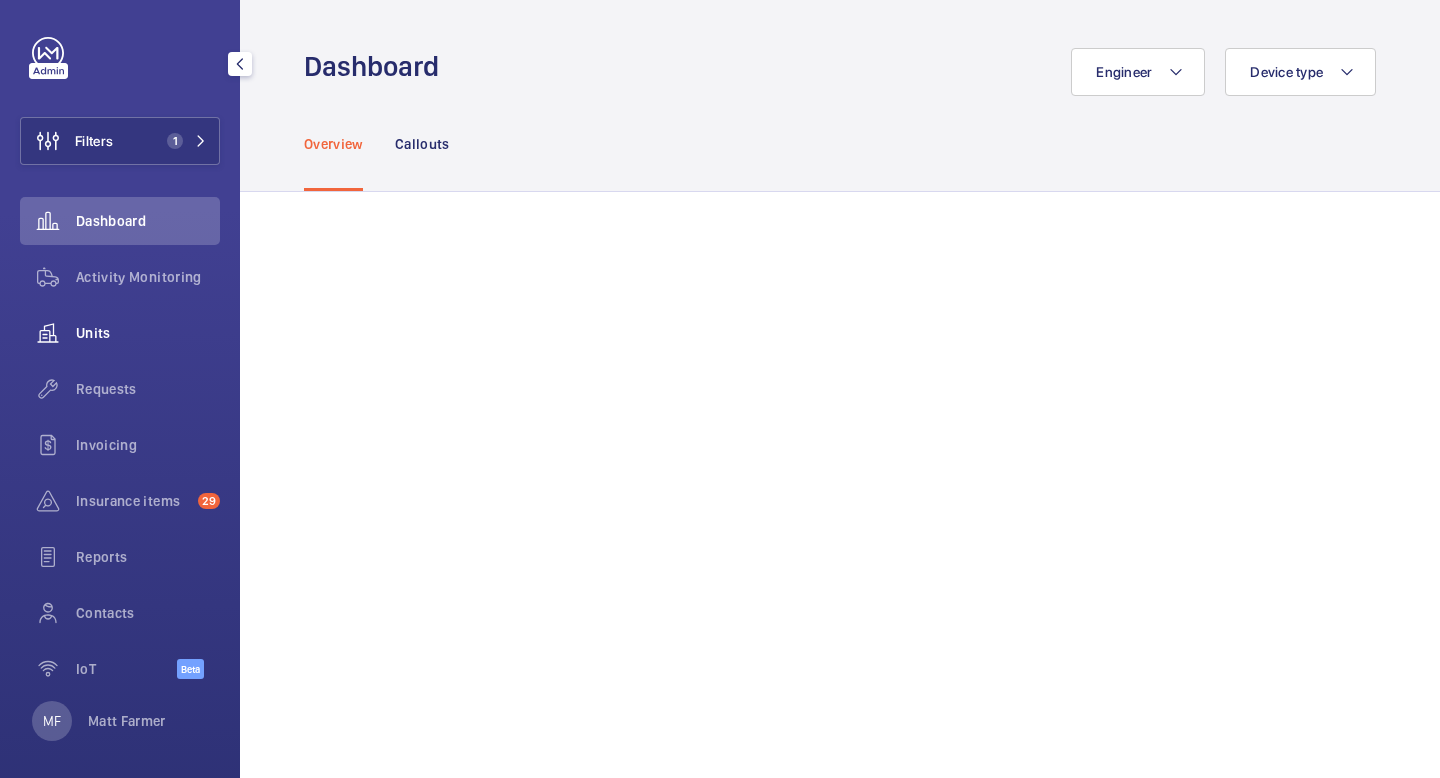 click on "Units" 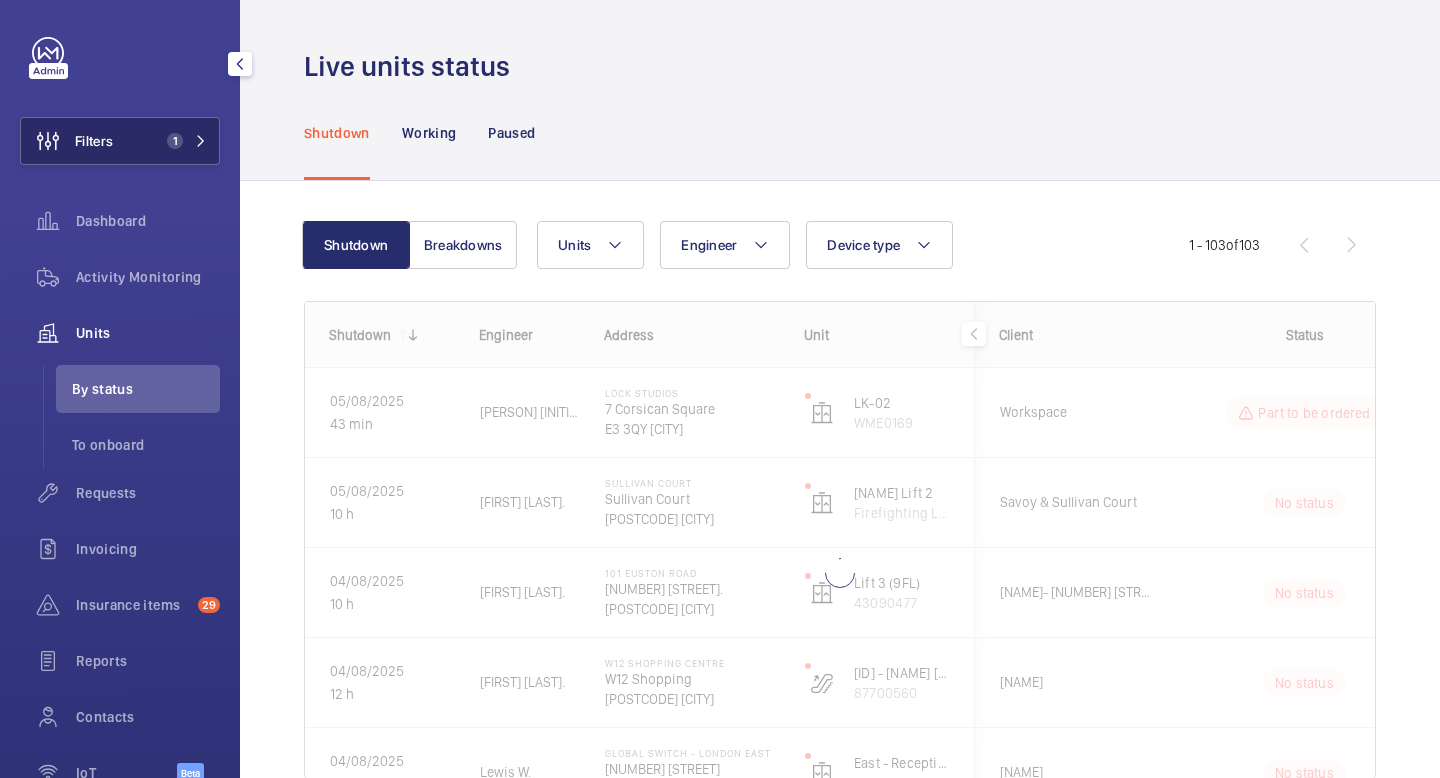 click on "Filters 1" 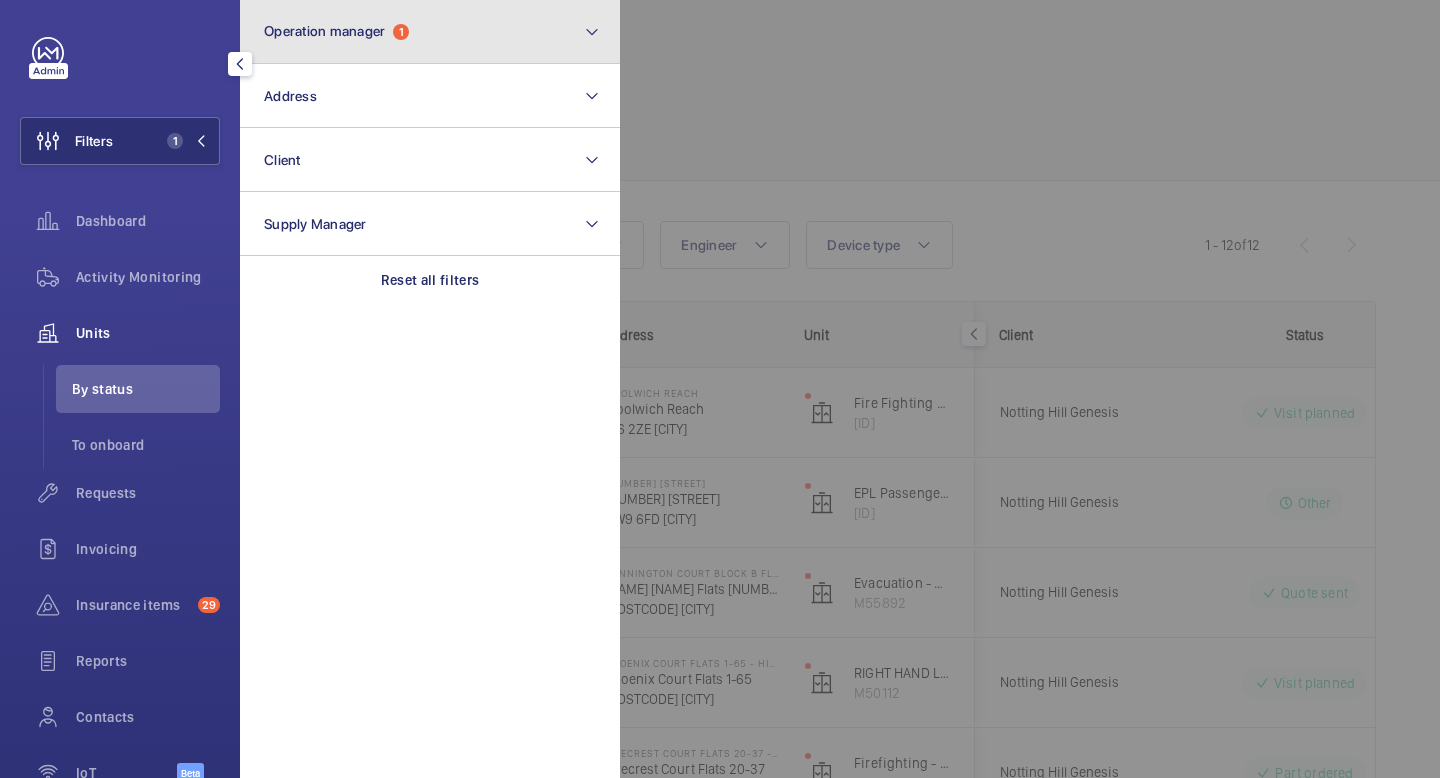 click on "Operation manager  1" 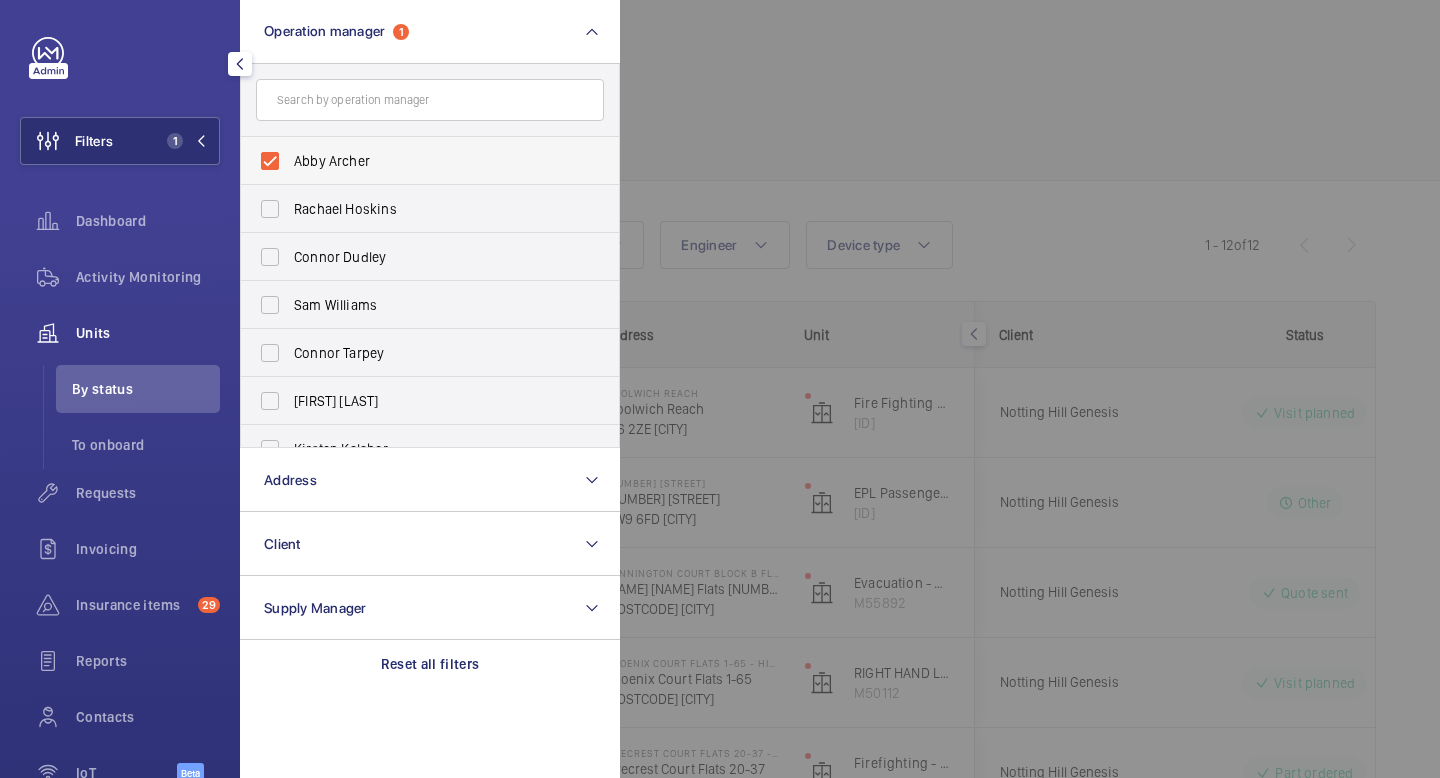 click on "Abby Archer" at bounding box center [431, 161] 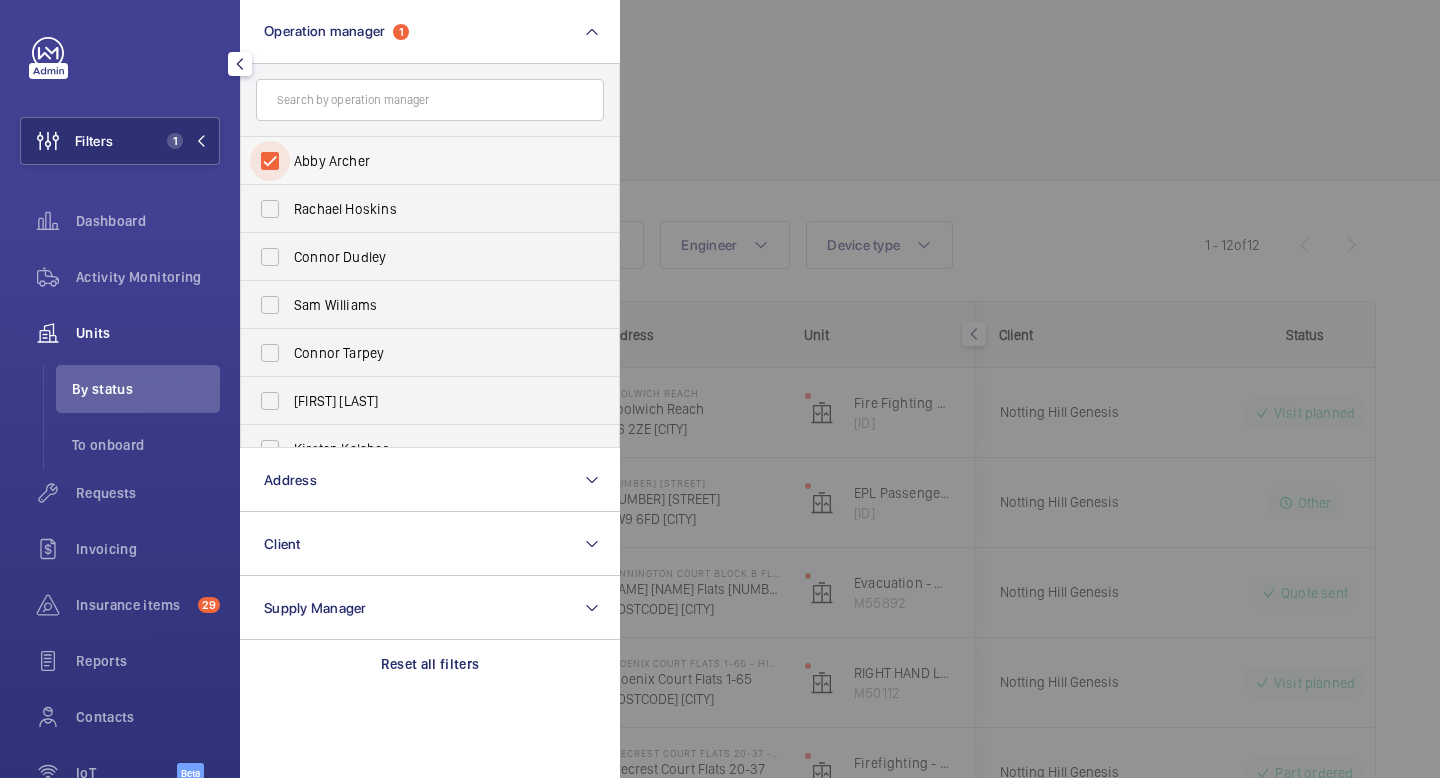 click on "Abby Archer" at bounding box center [270, 161] 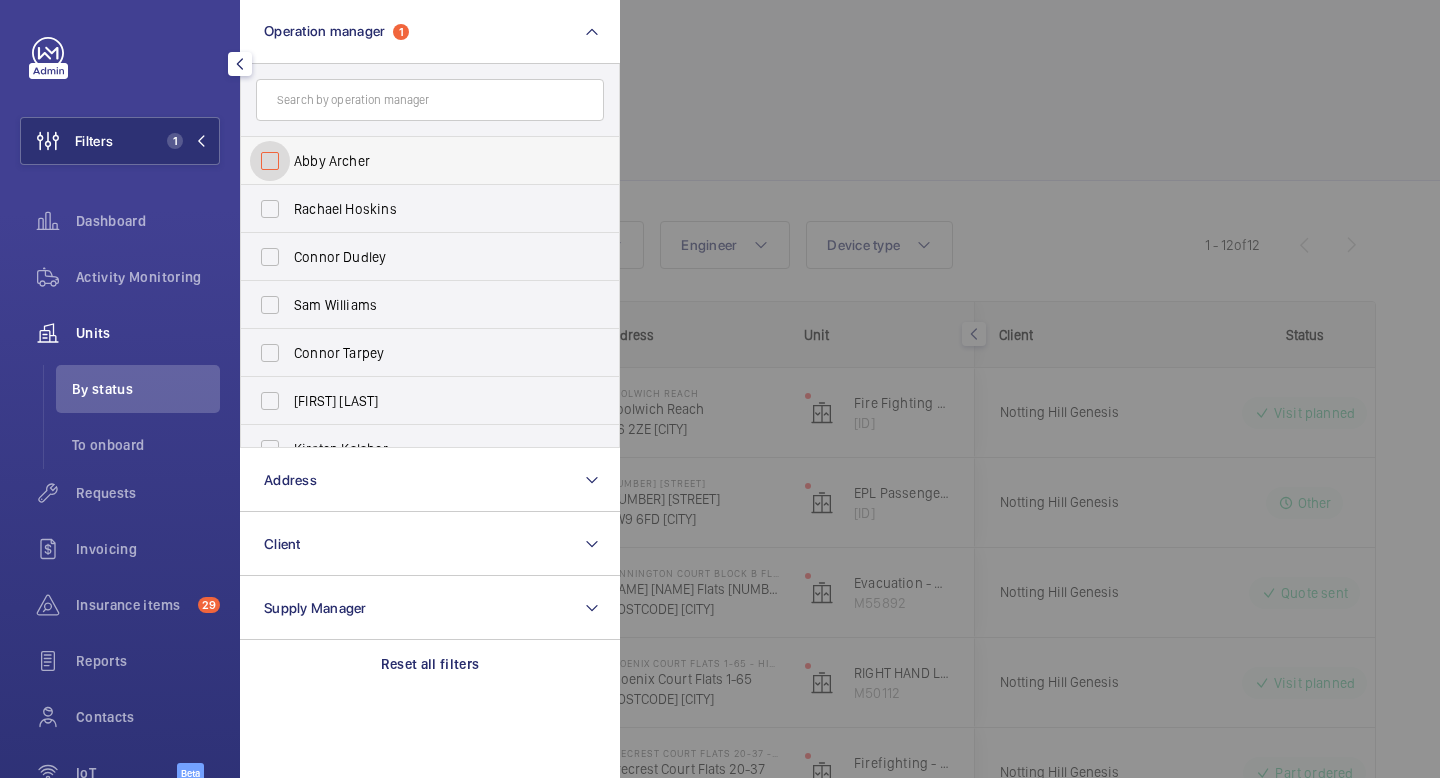 checkbox on "false" 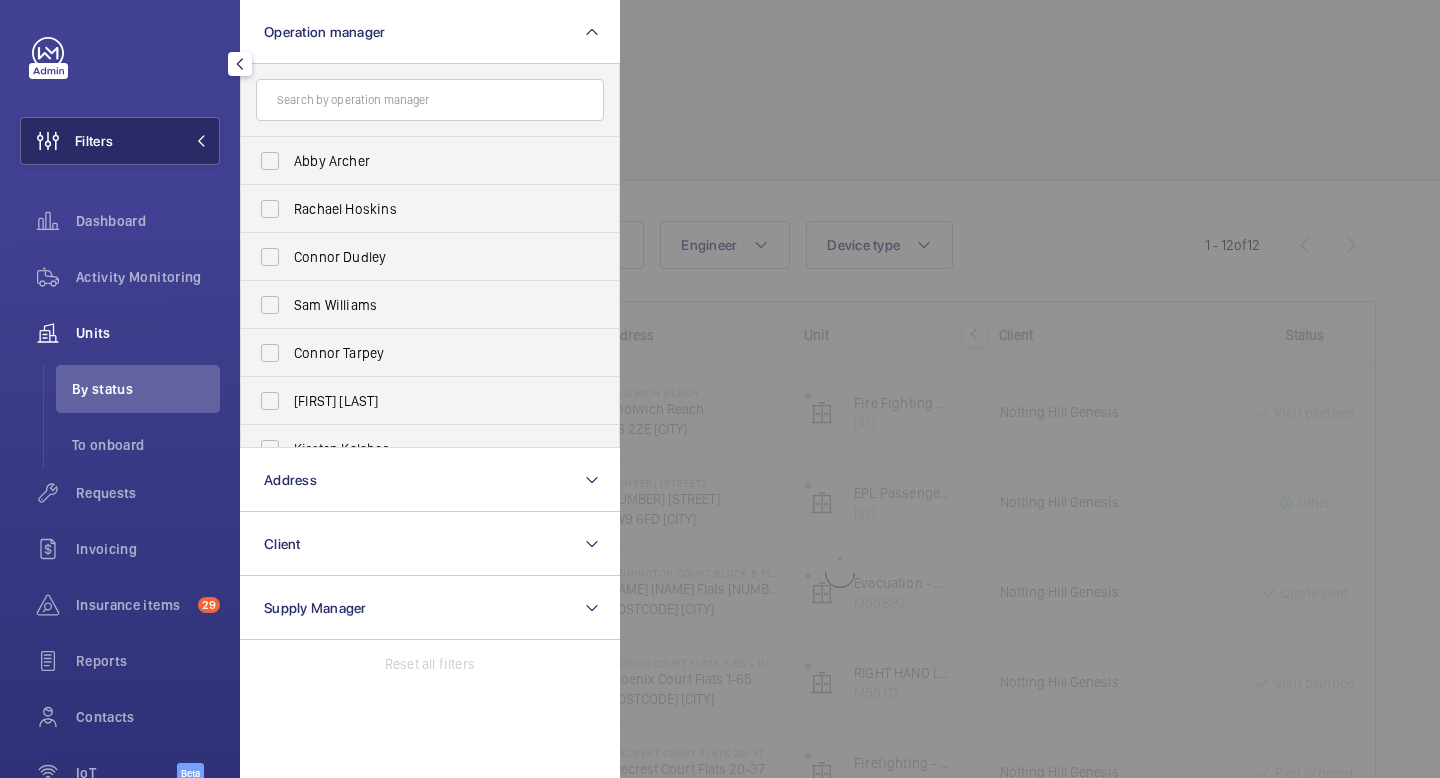 click 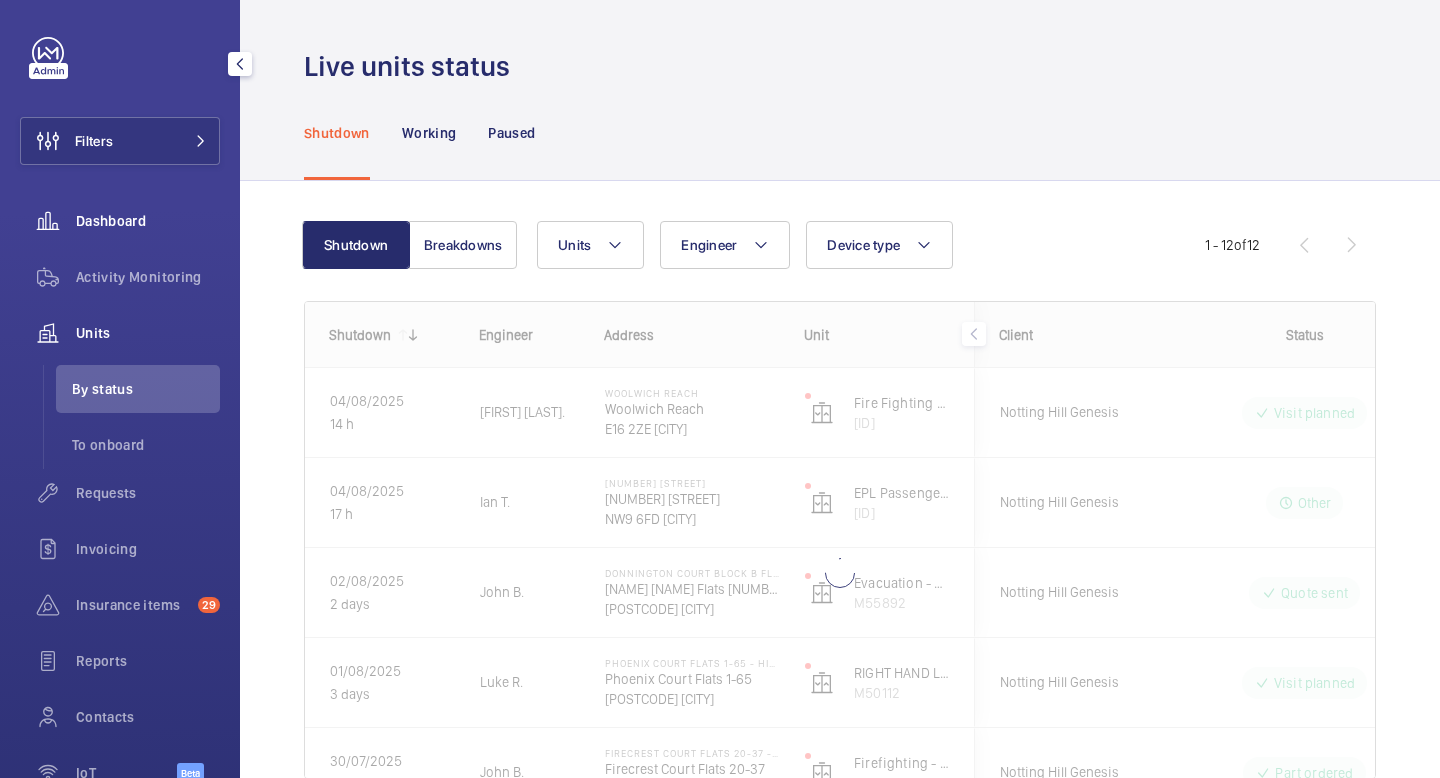 click on "Dashboard" 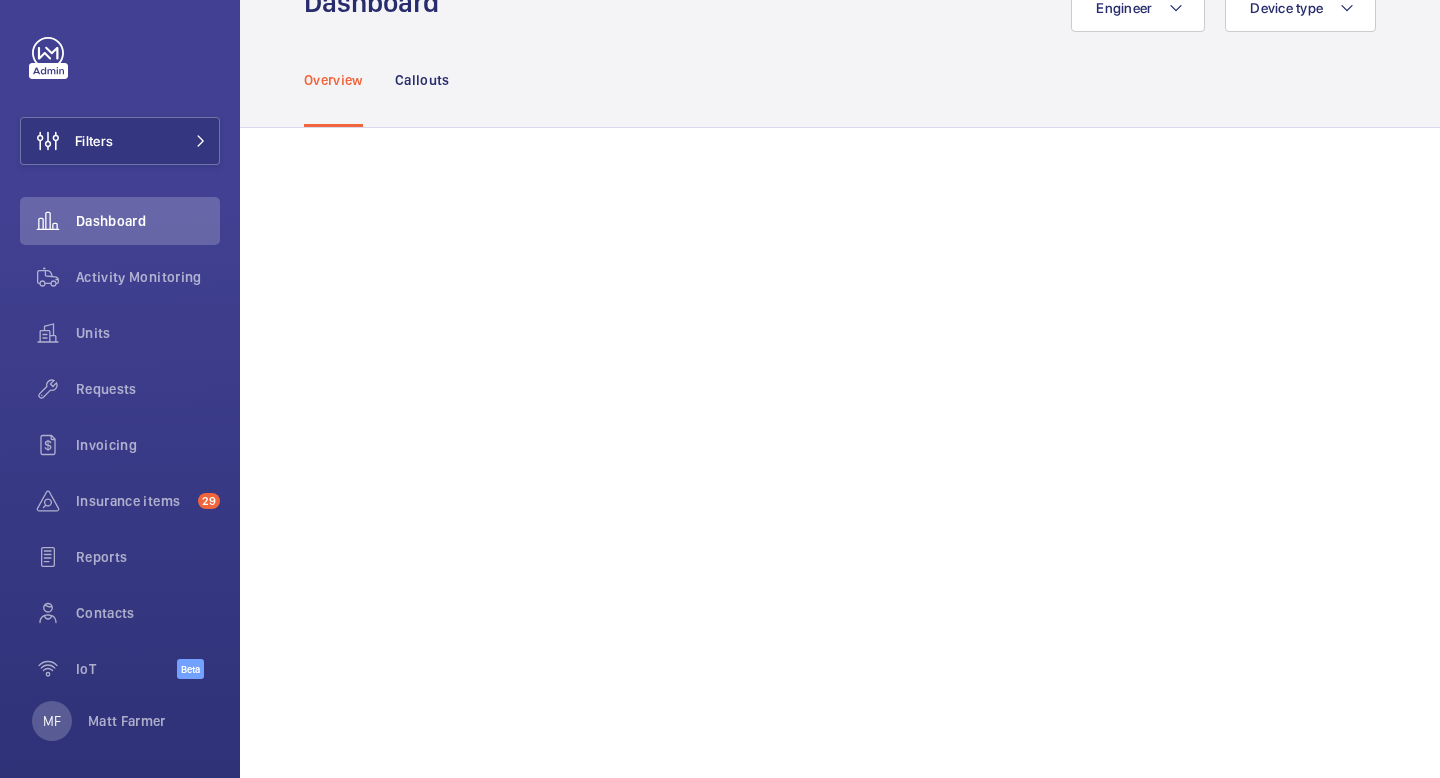 scroll, scrollTop: 70, scrollLeft: 0, axis: vertical 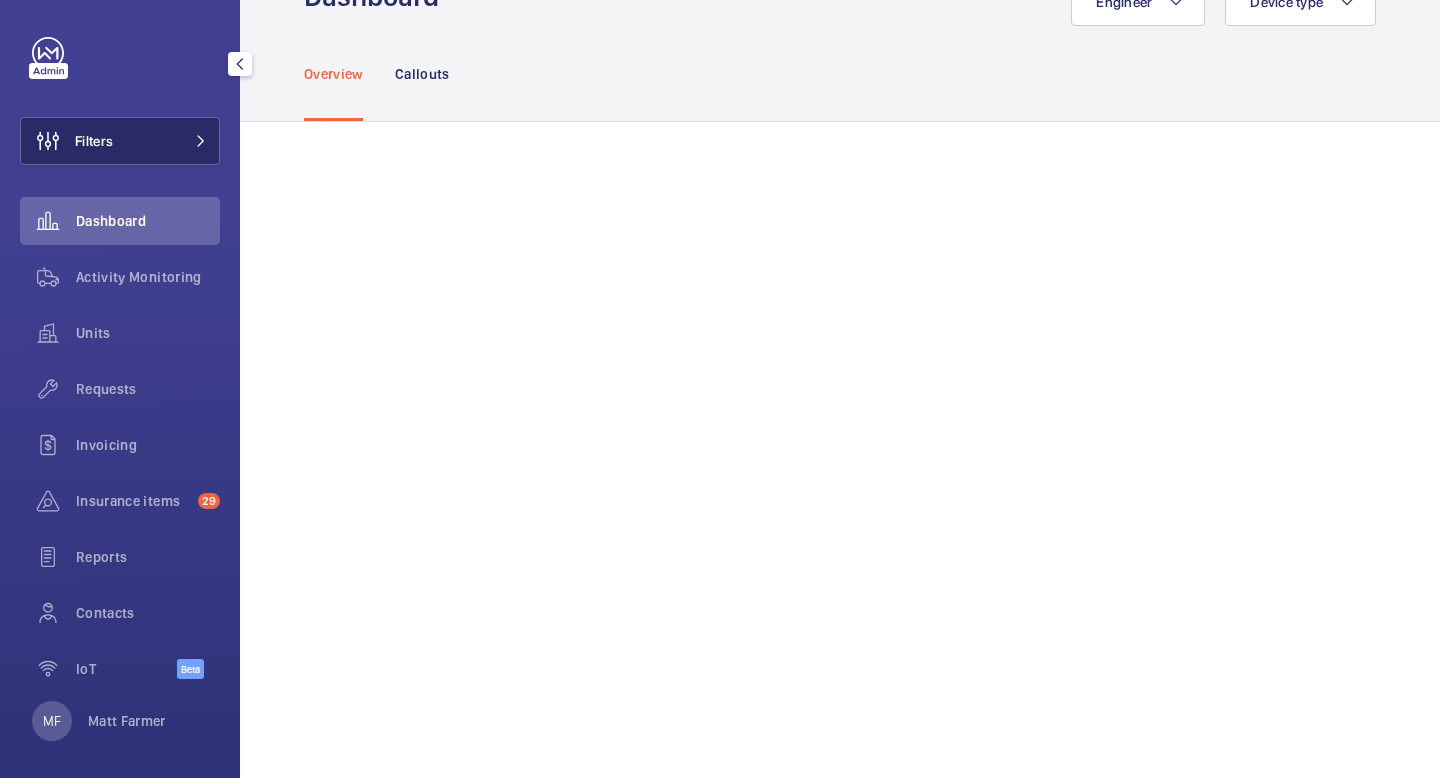 click on "Filters" 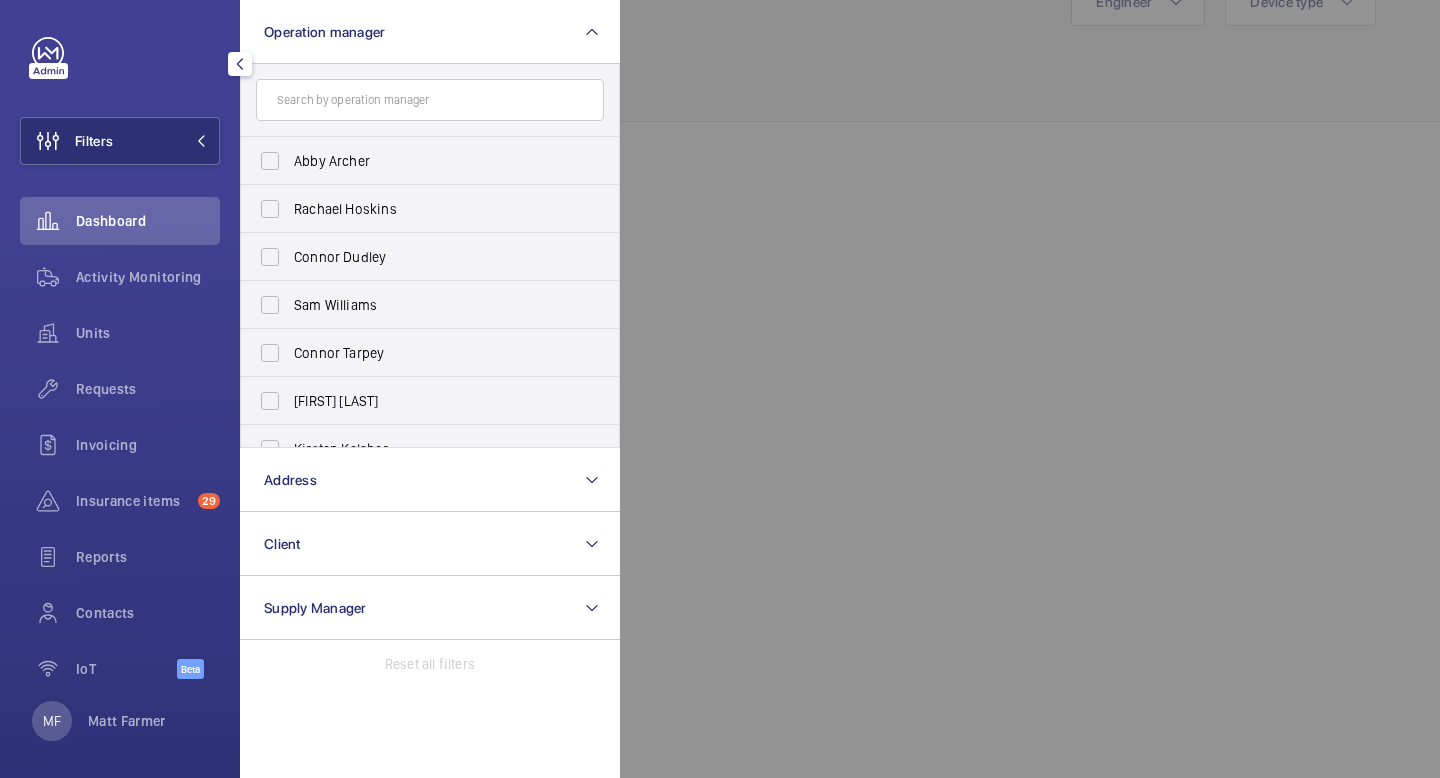 click 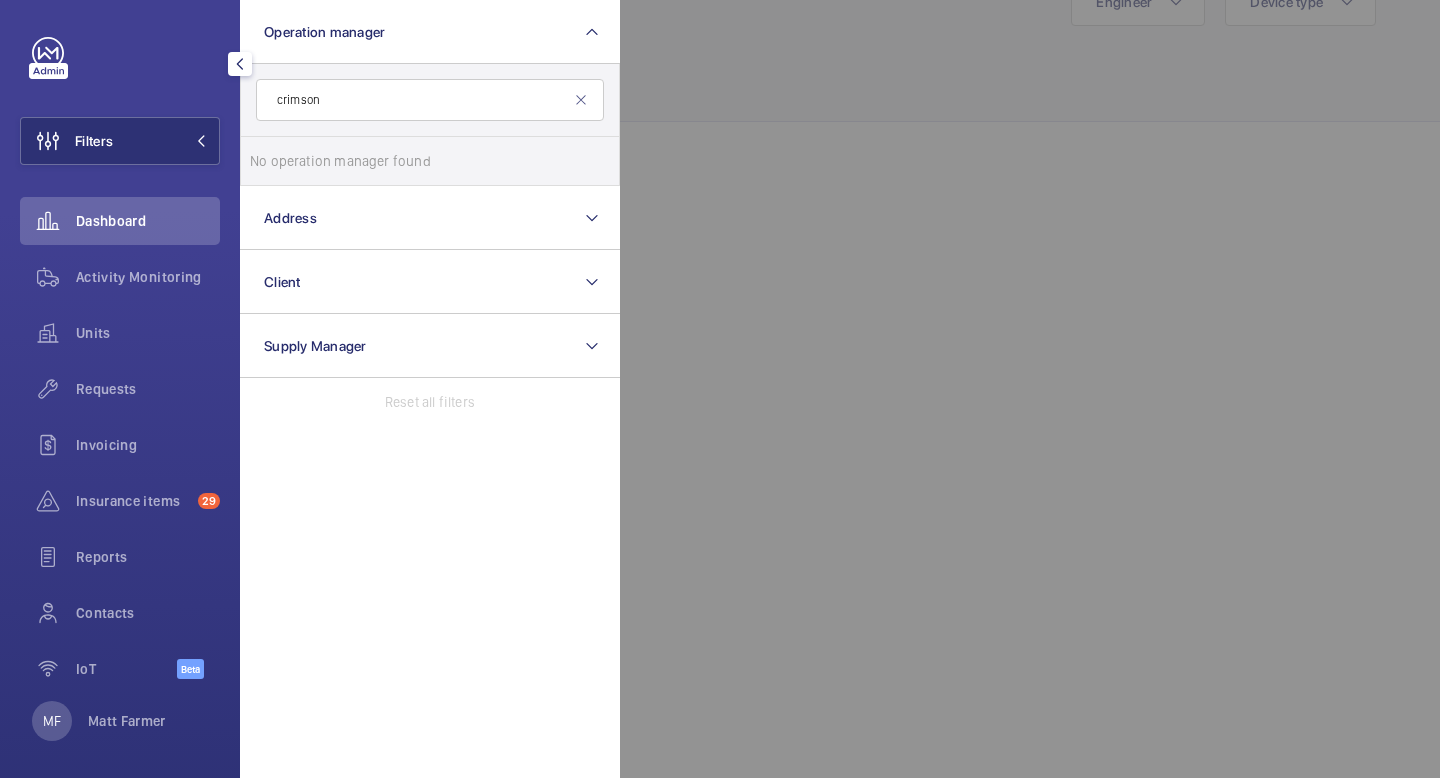 click on "crimson" 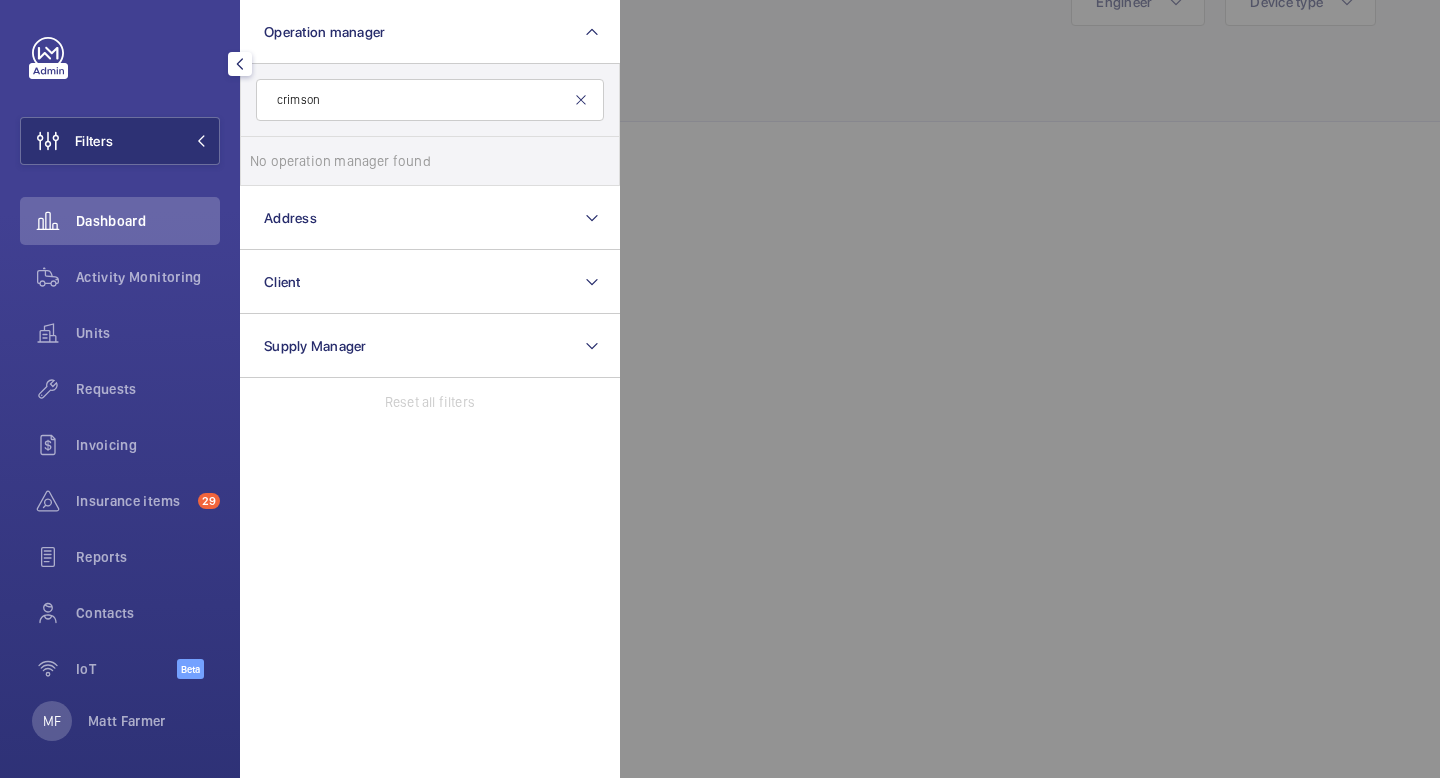 type on "crimson" 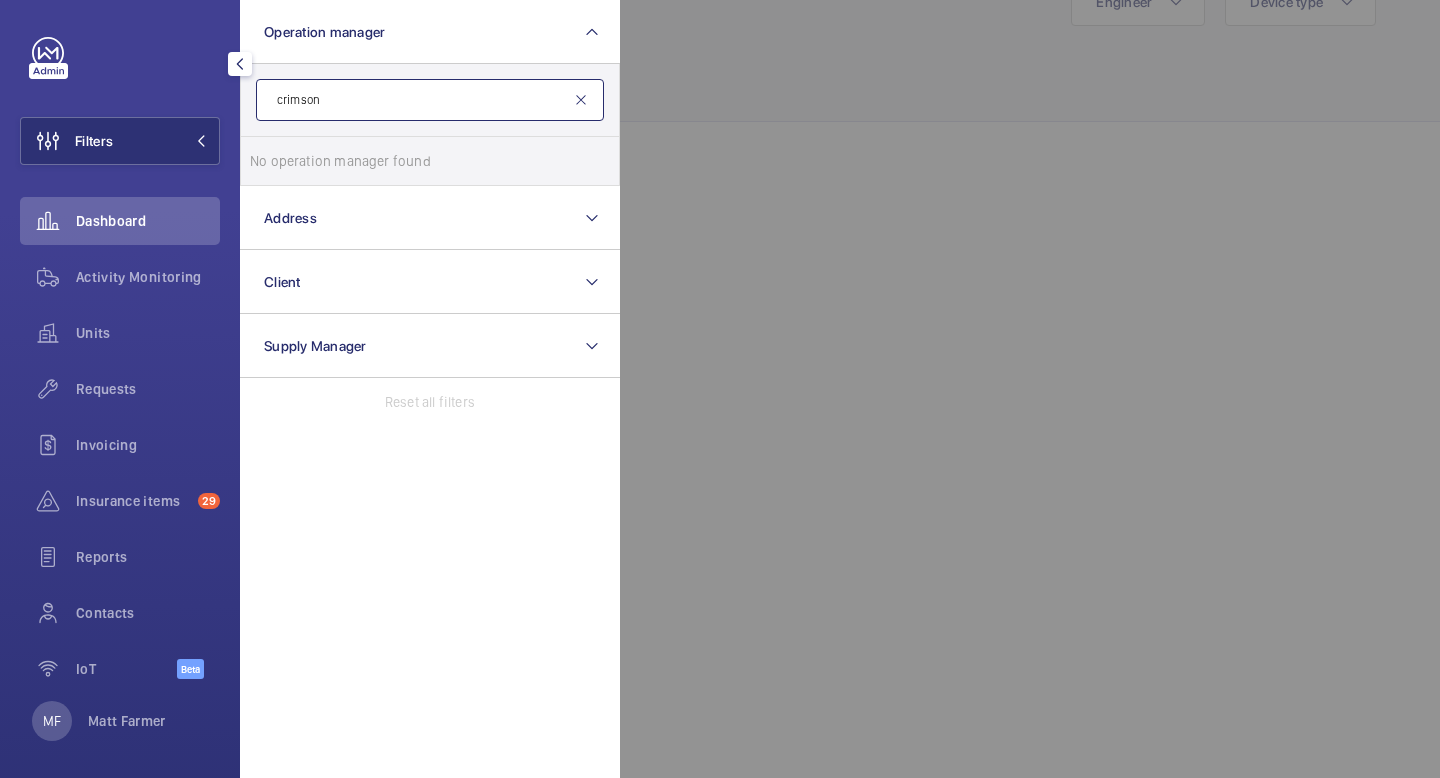 type 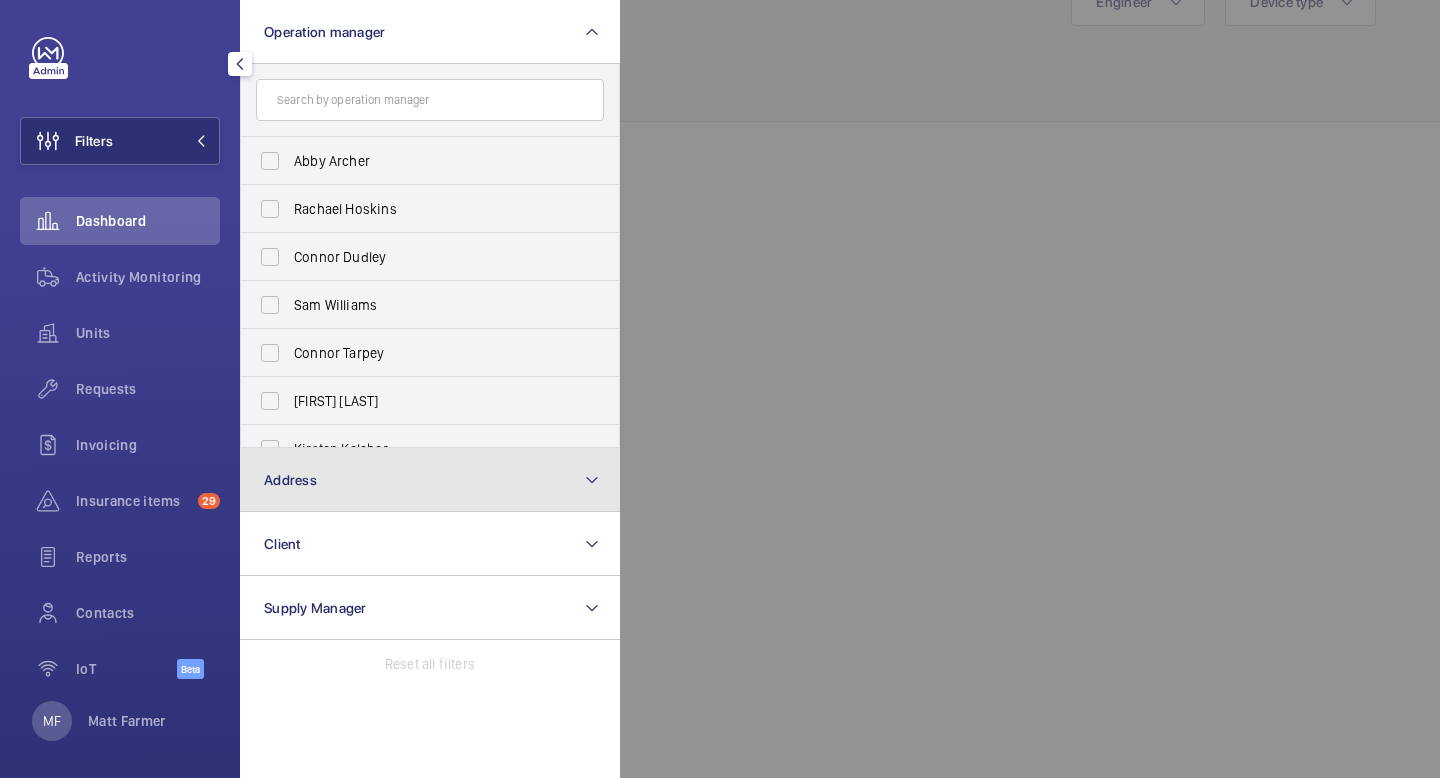 click on "Address" 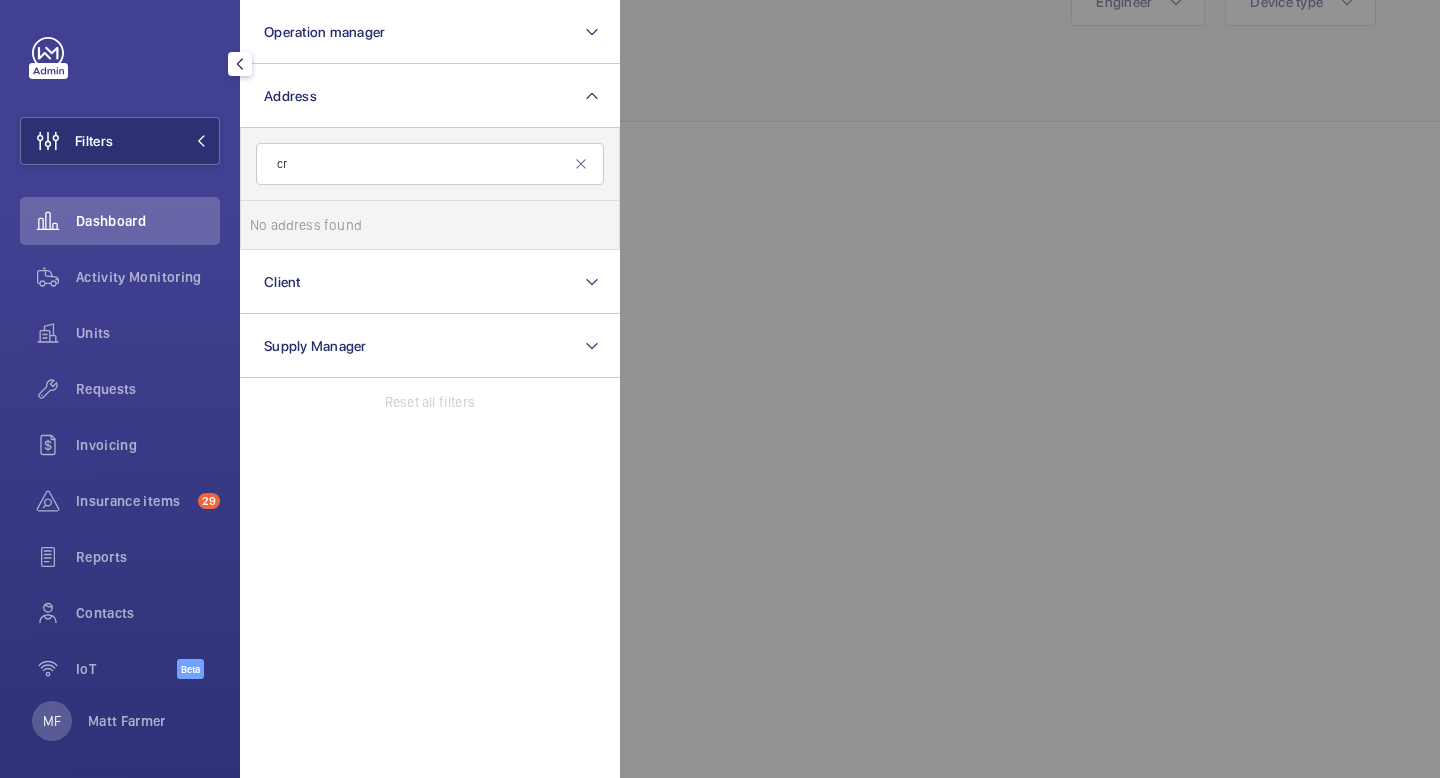 type on "c" 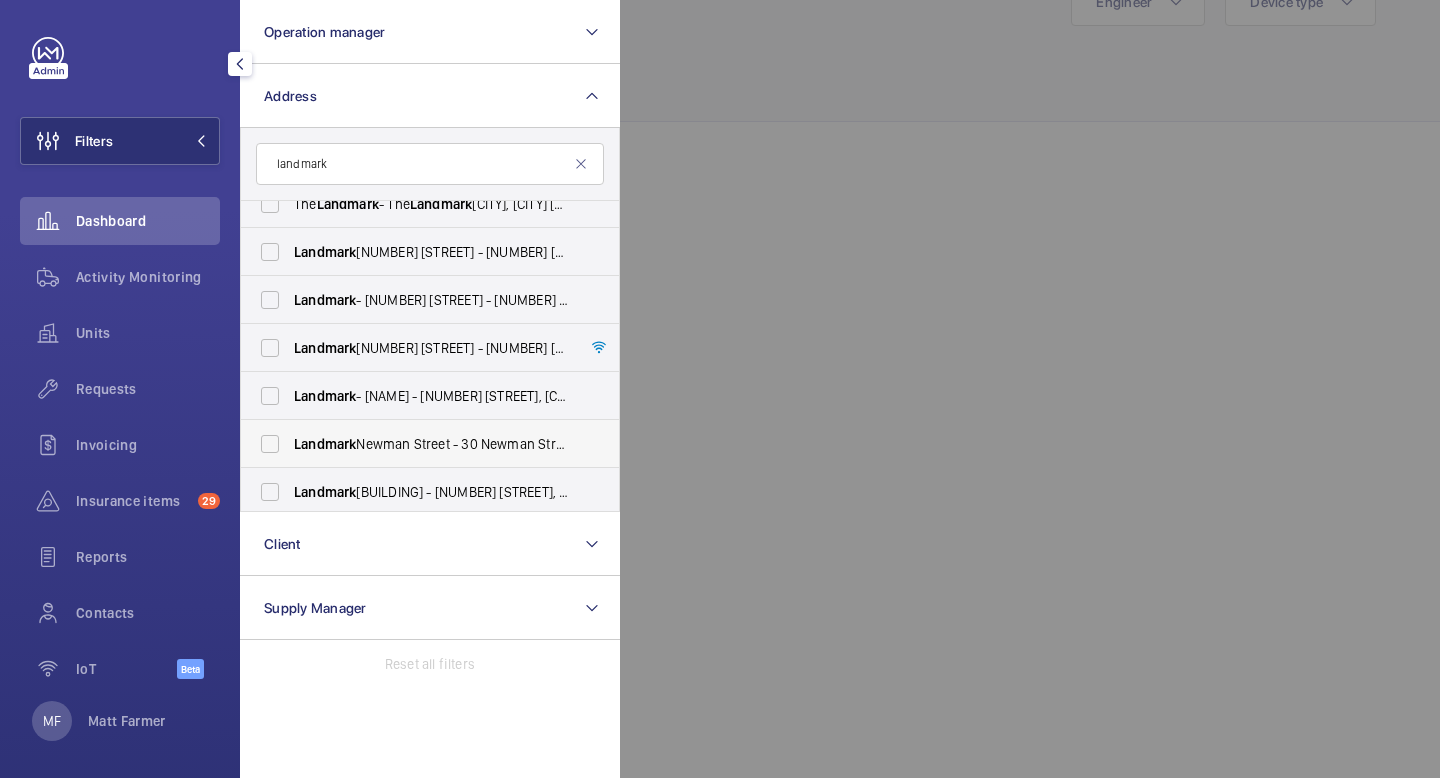 scroll, scrollTop: 0, scrollLeft: 0, axis: both 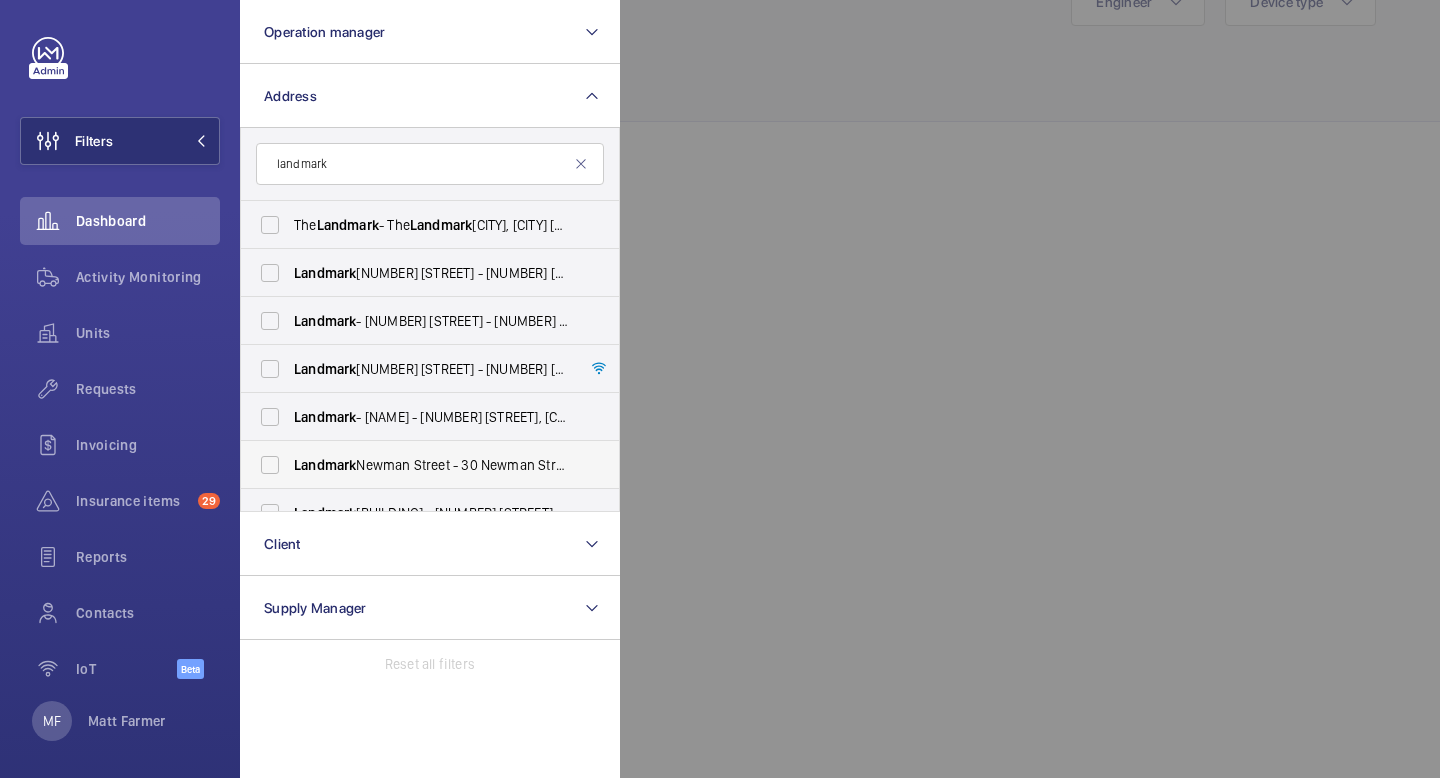 type on "landmark" 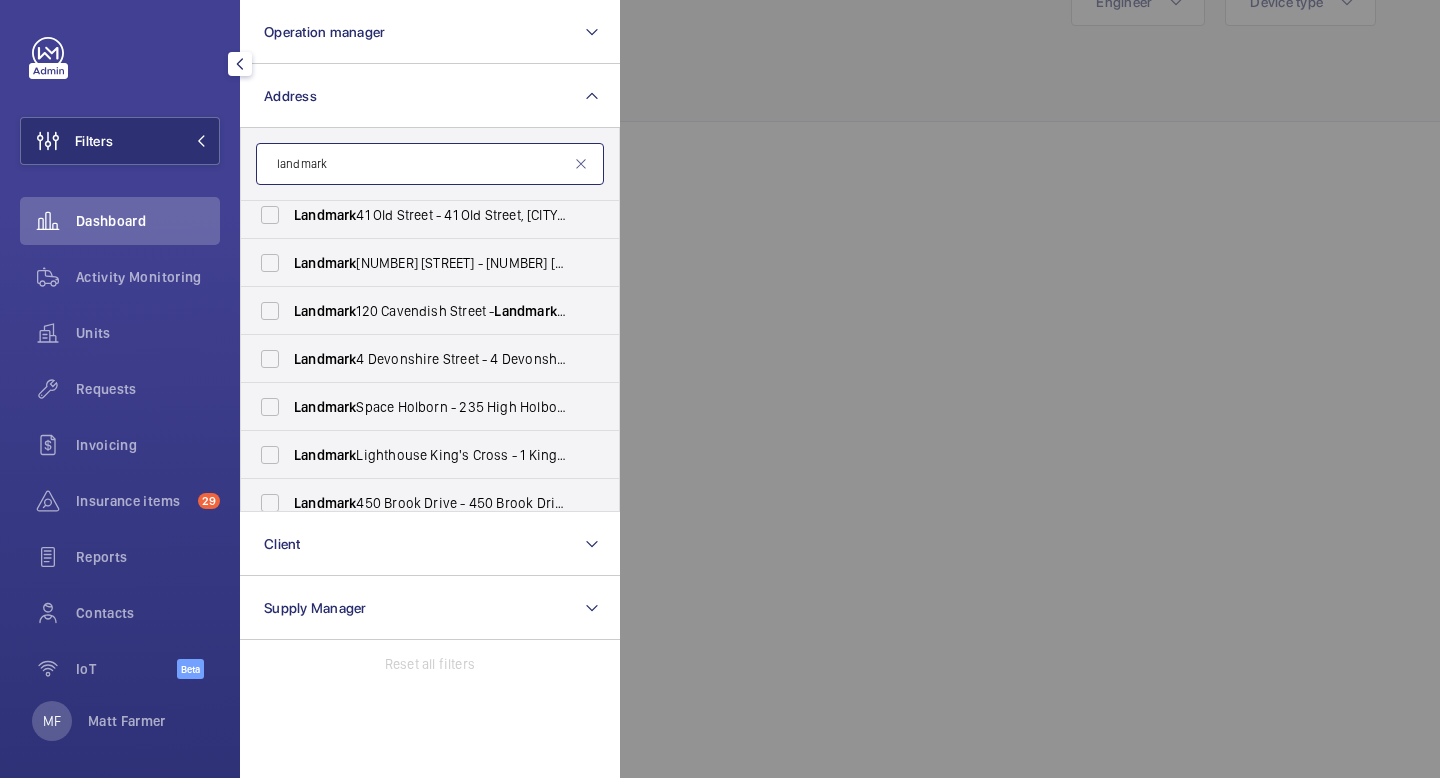 scroll, scrollTop: 650, scrollLeft: 0, axis: vertical 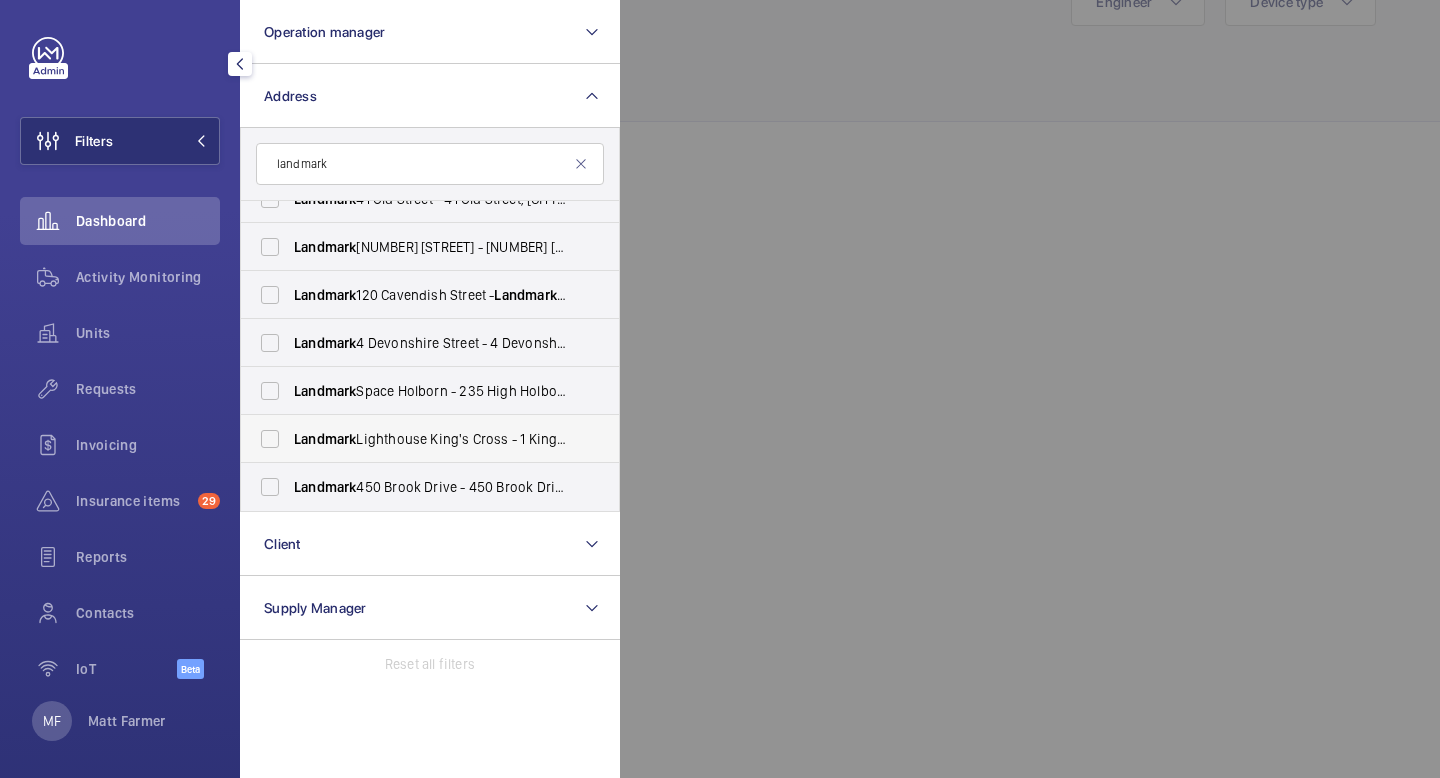 click on "Landmark Lighthouse King's Cross - 1 King's Cross Bridge, [CITY] N1 9NW" at bounding box center (431, 439) 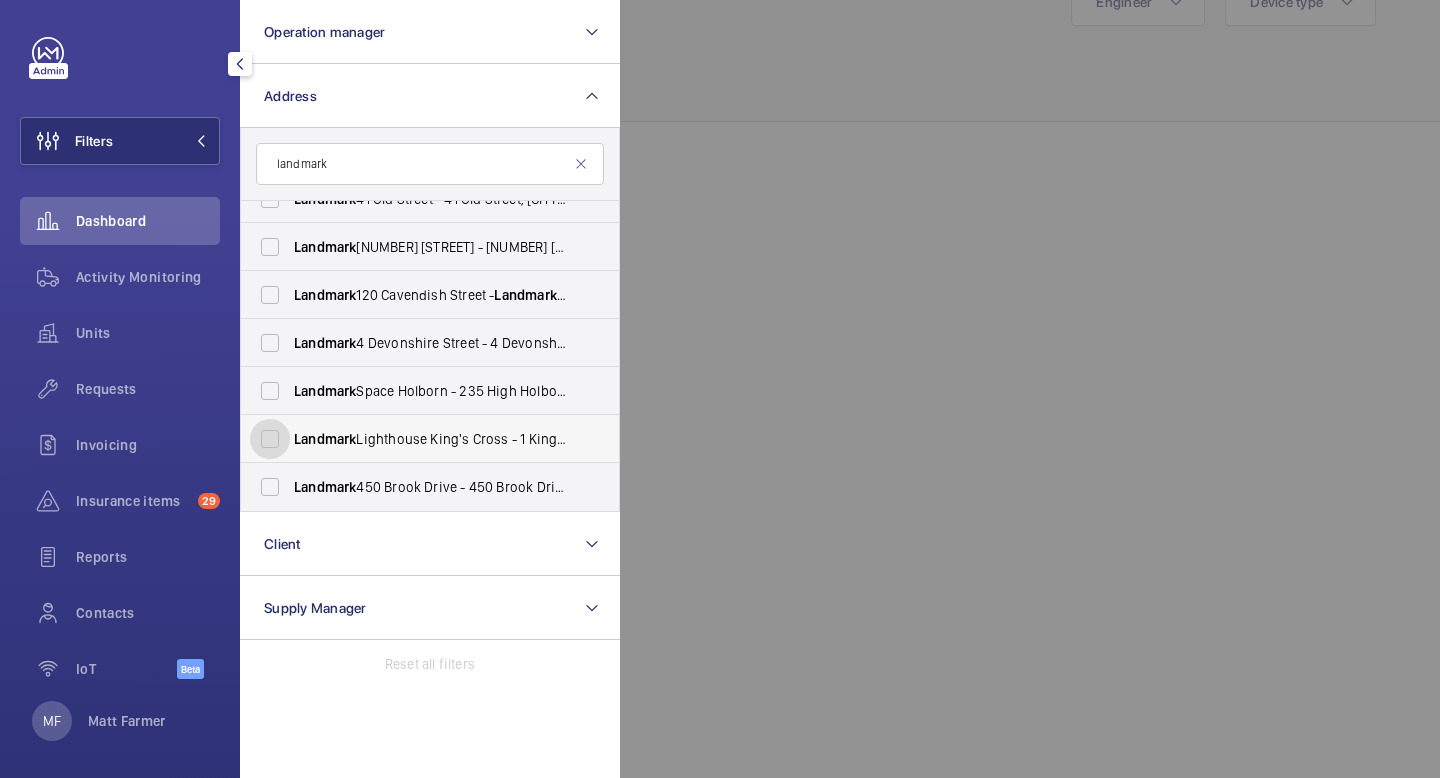click on "Landmark Lighthouse King's Cross - 1 King's Cross Bridge, [CITY] N1 9NW" at bounding box center [270, 439] 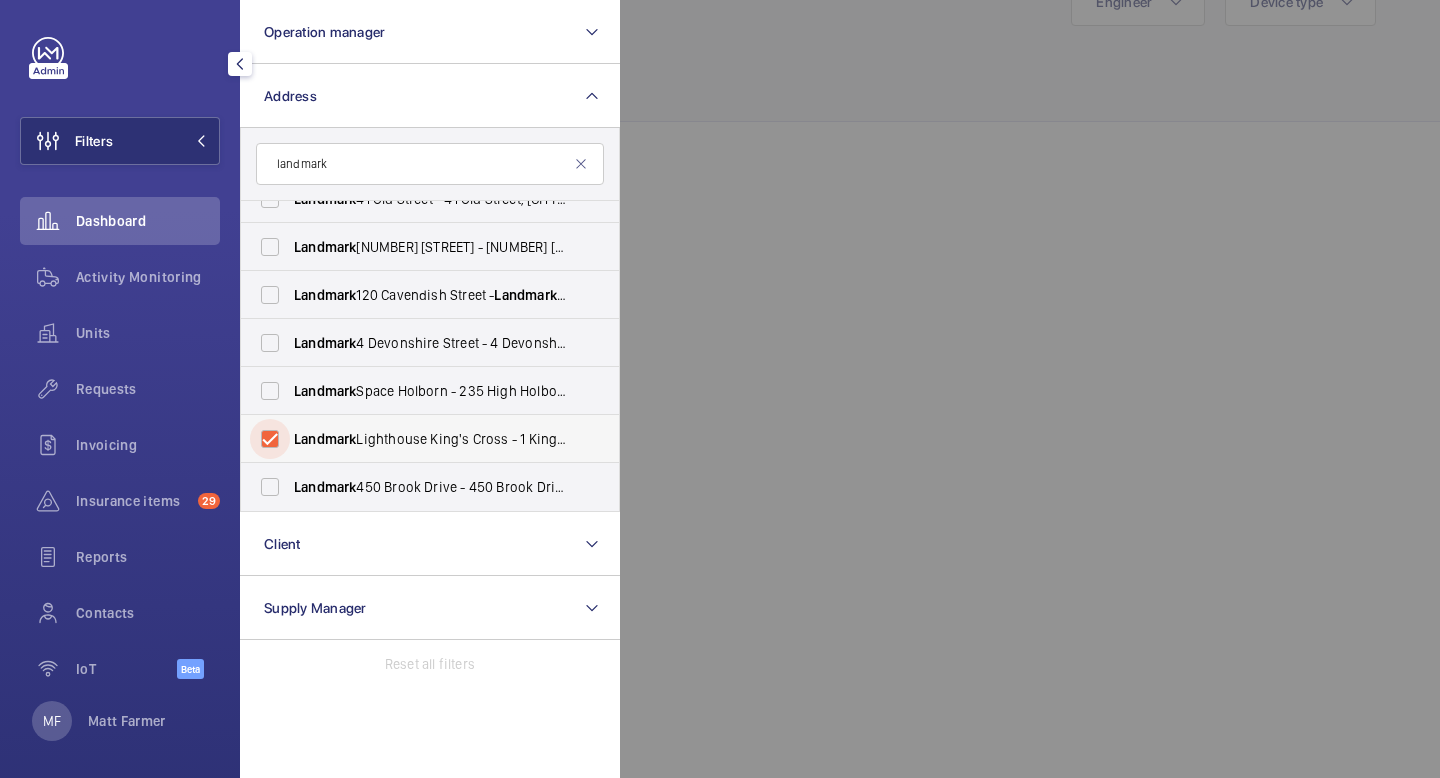 checkbox on "true" 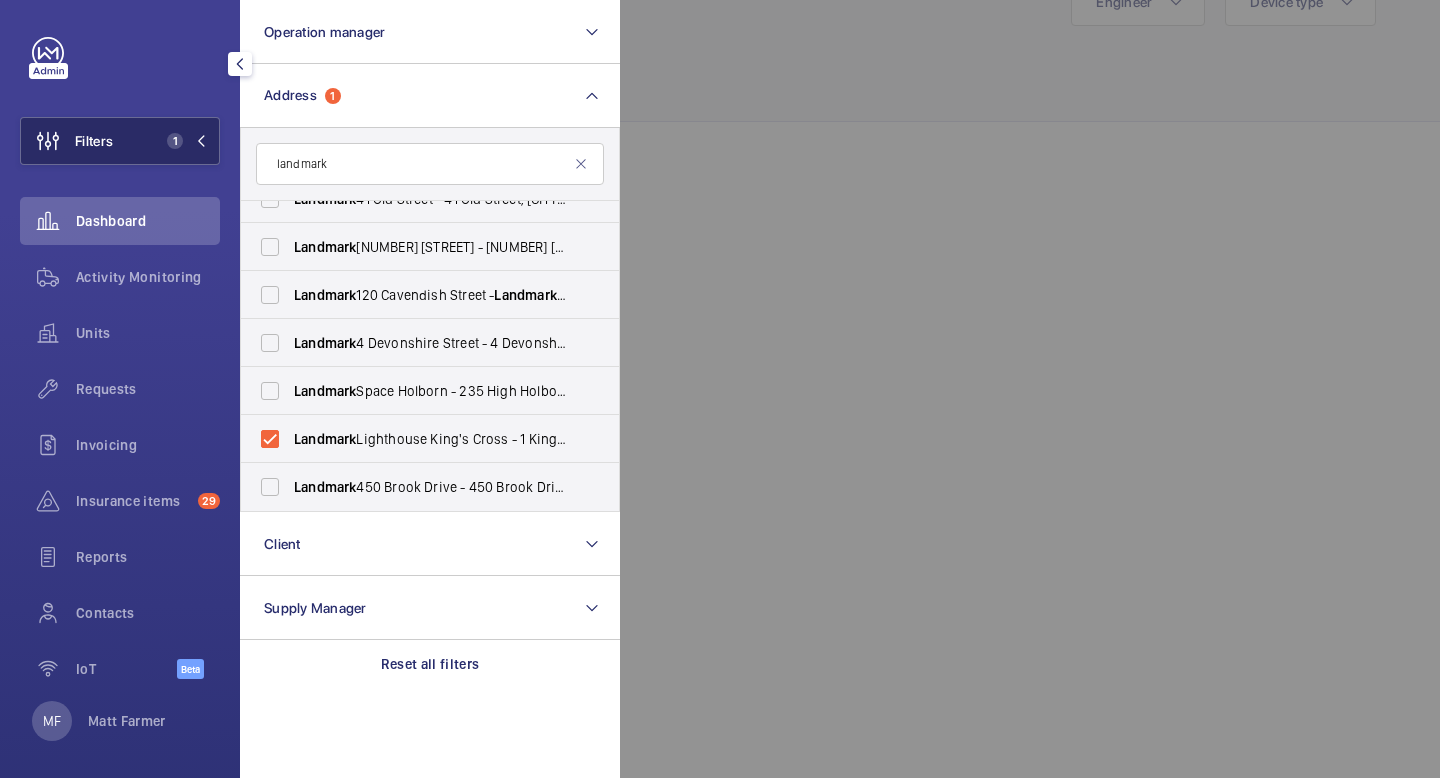 click 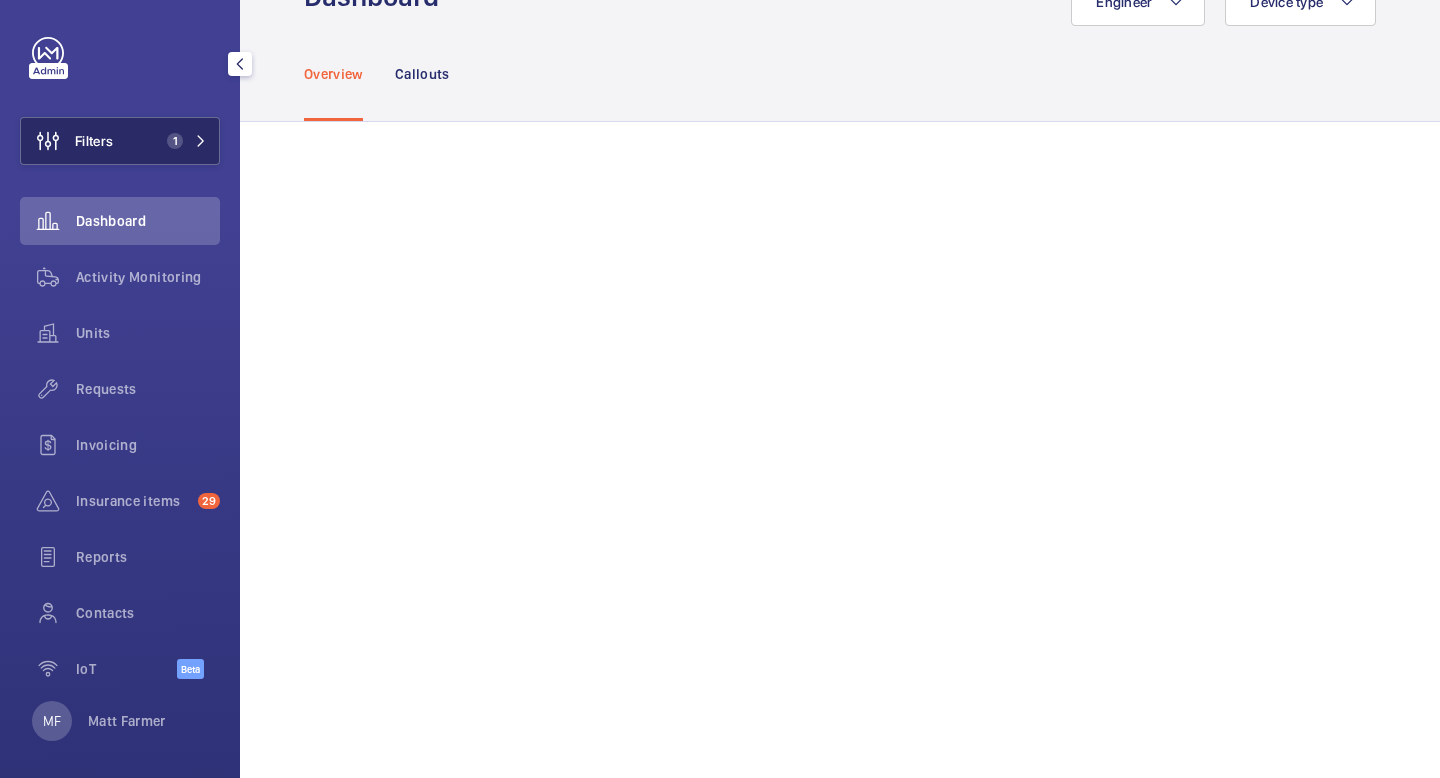 click 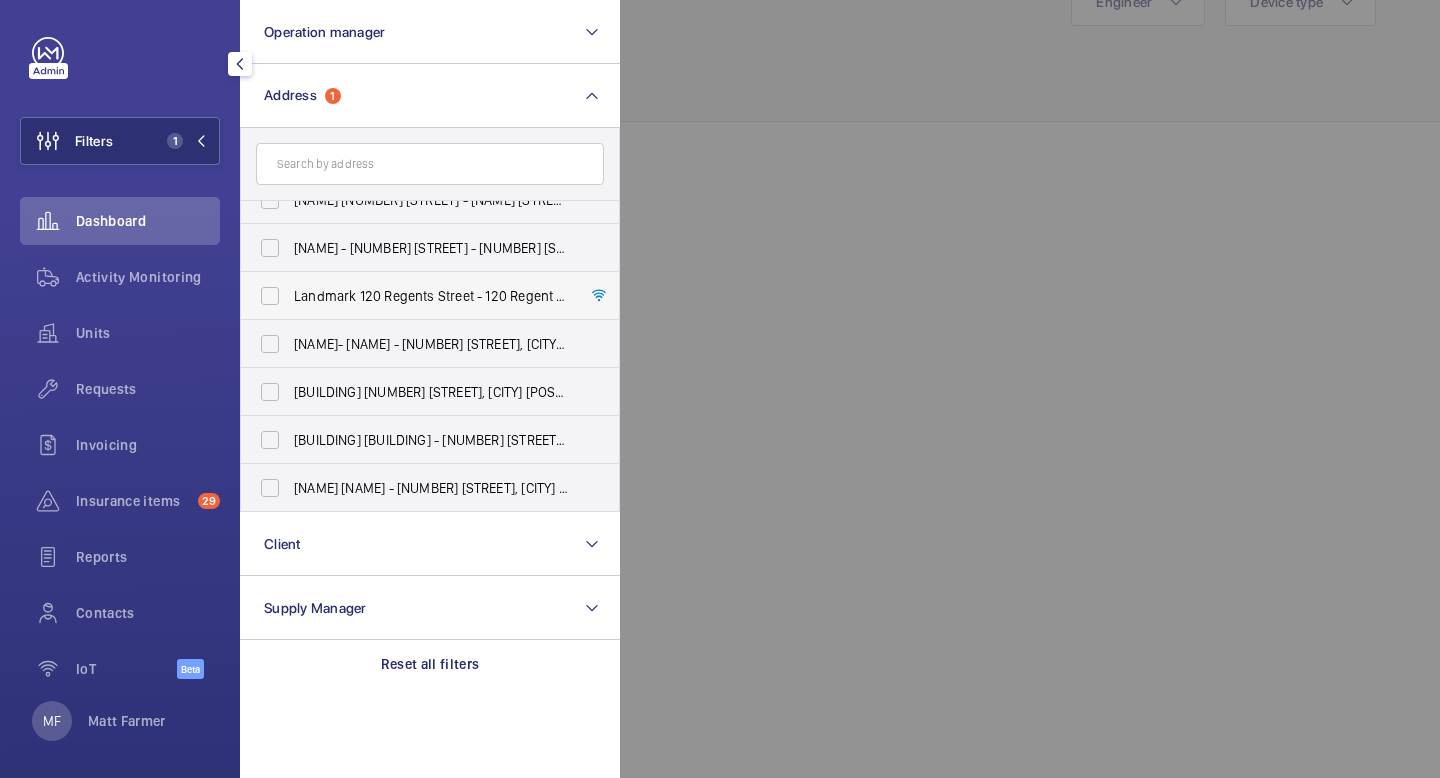 scroll, scrollTop: 0, scrollLeft: 0, axis: both 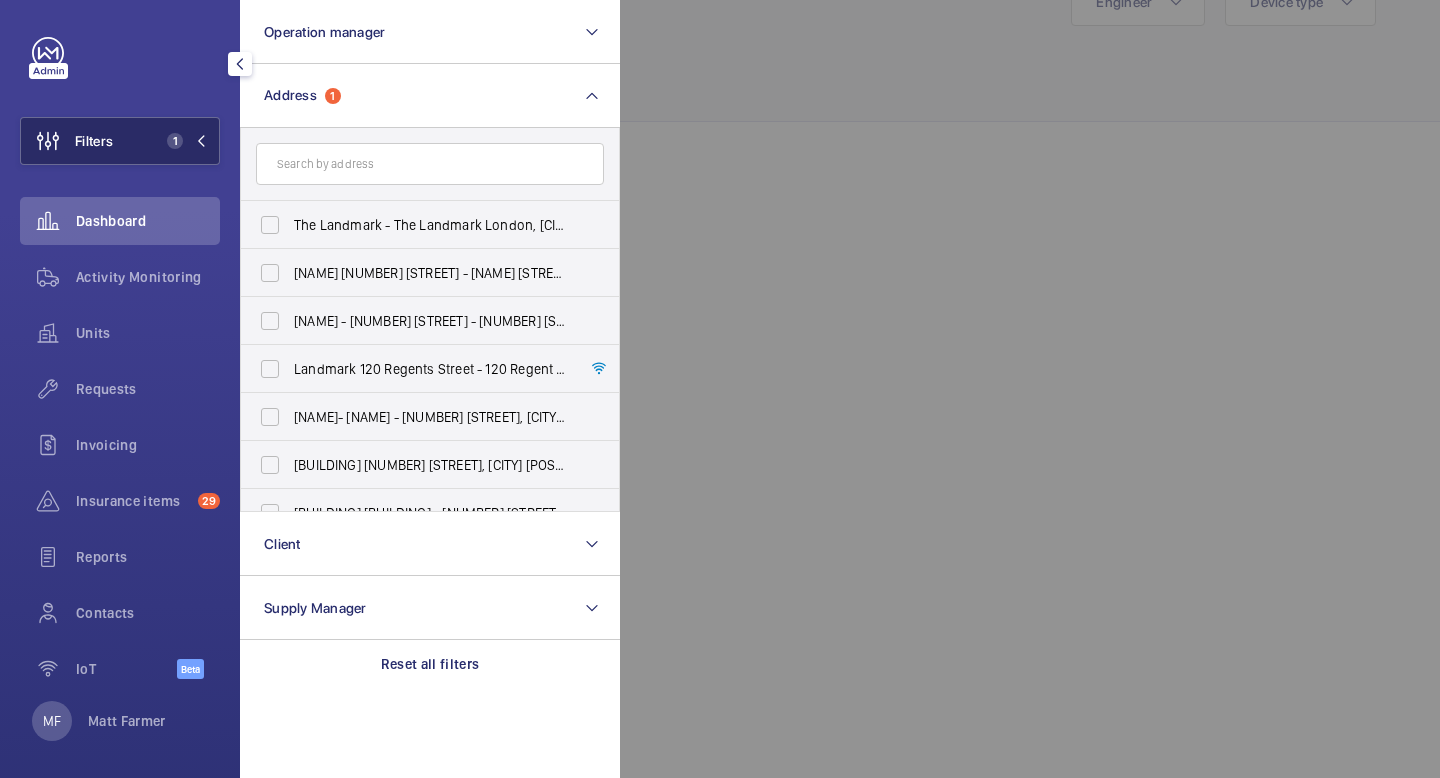 click on "1" 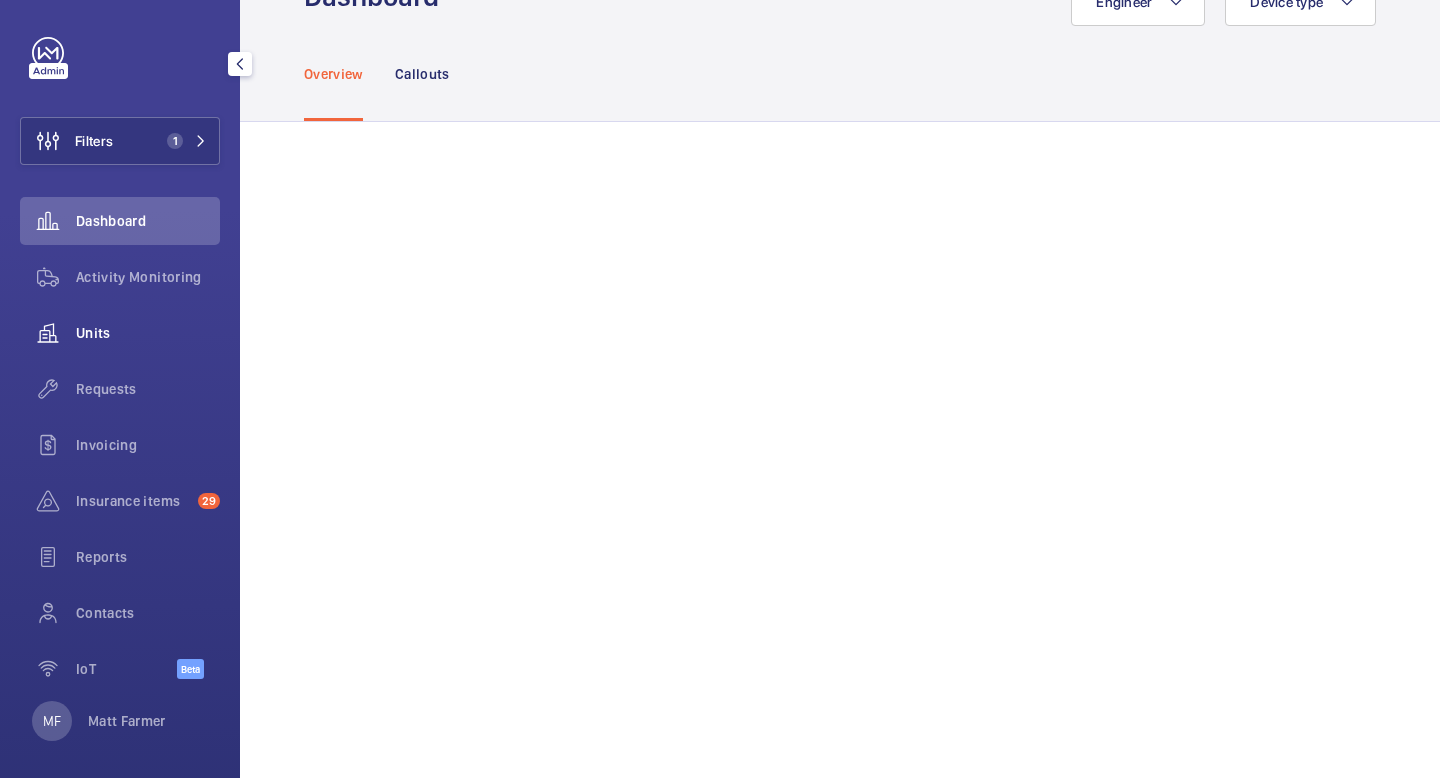 click on "Units" 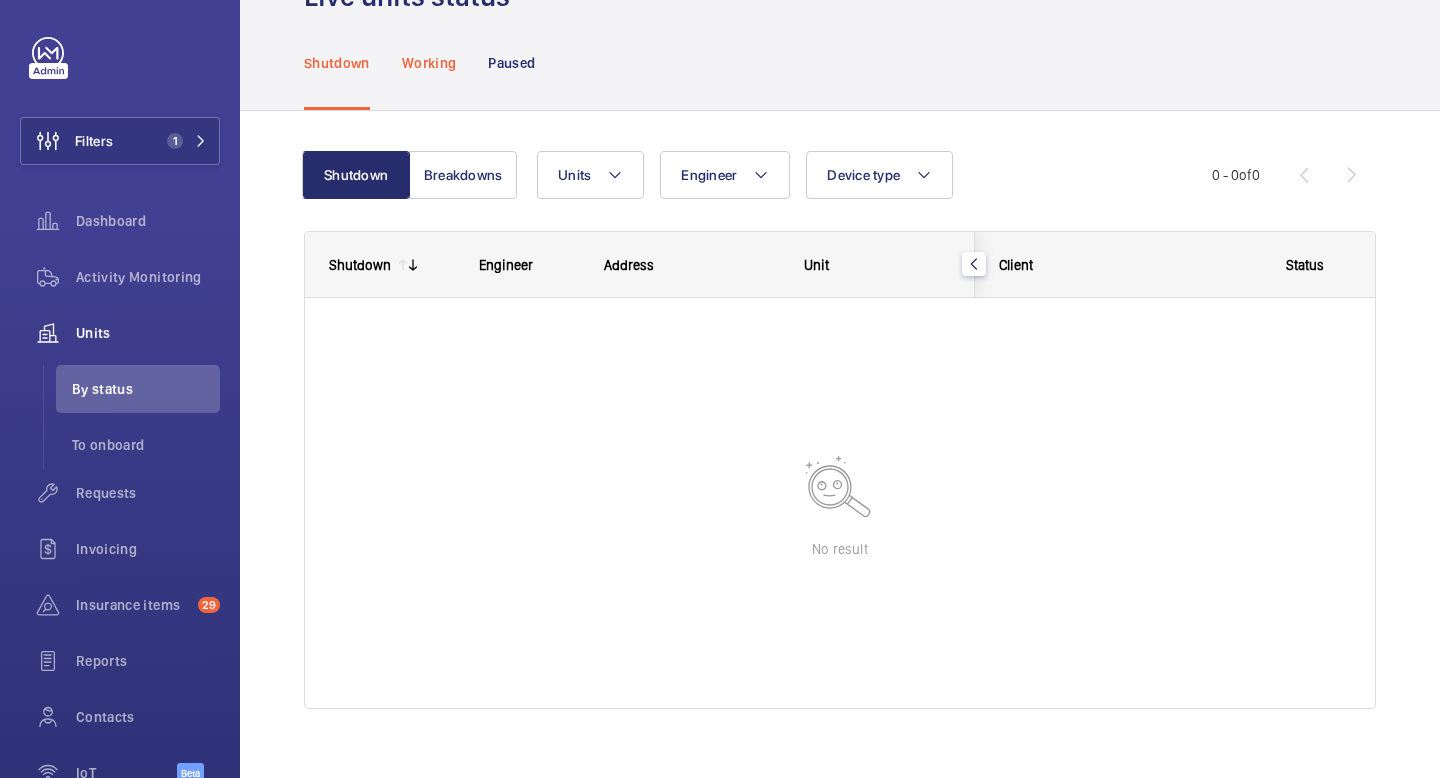 click on "Working" 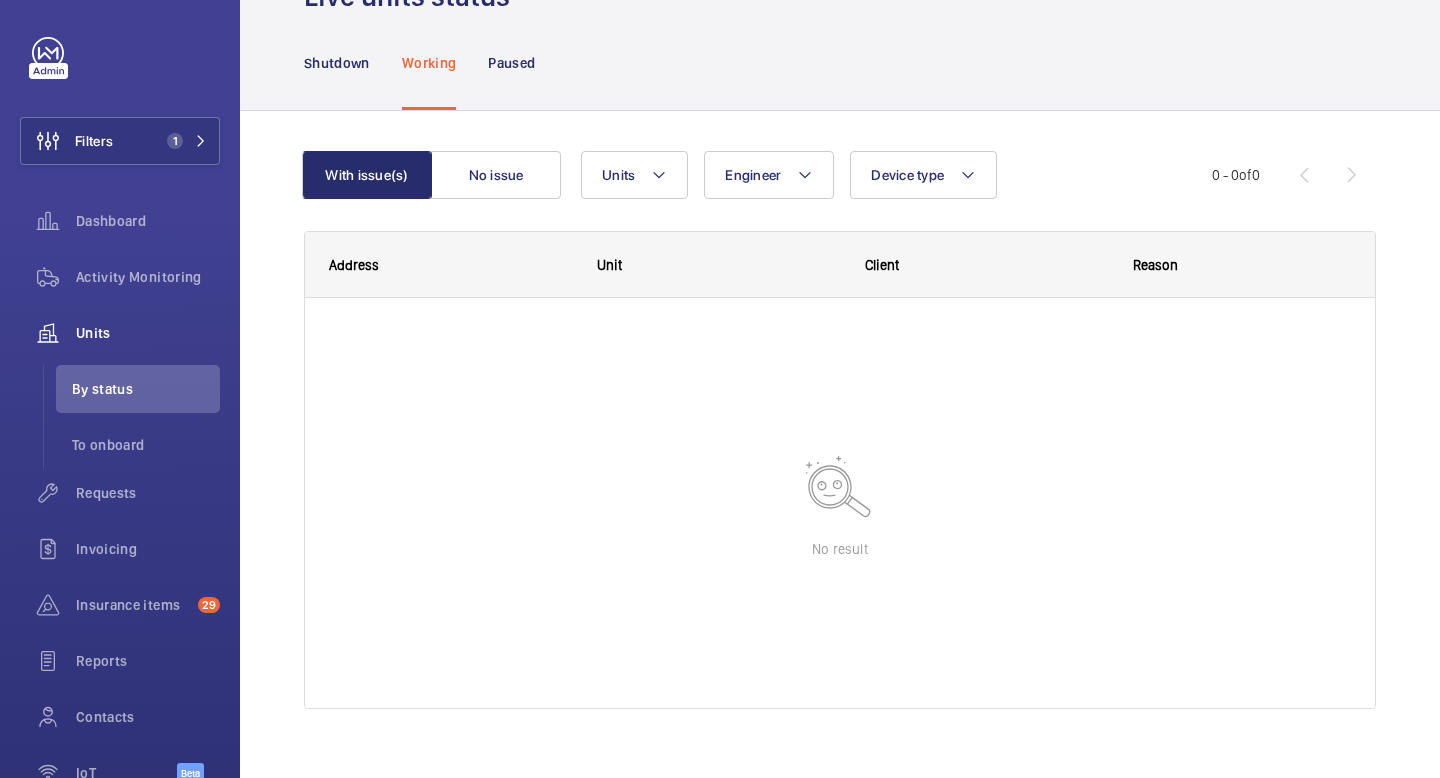 scroll, scrollTop: 0, scrollLeft: 0, axis: both 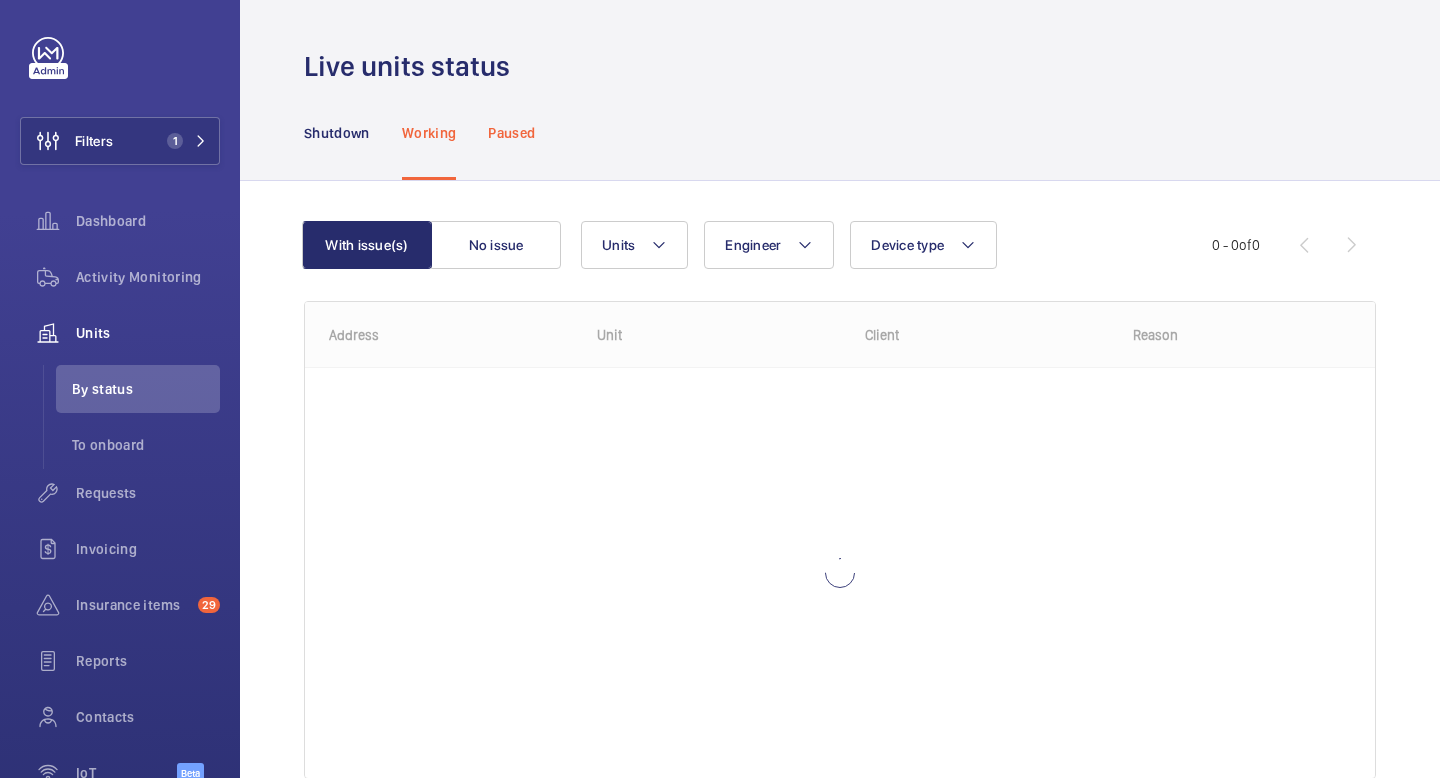 click on "Paused" 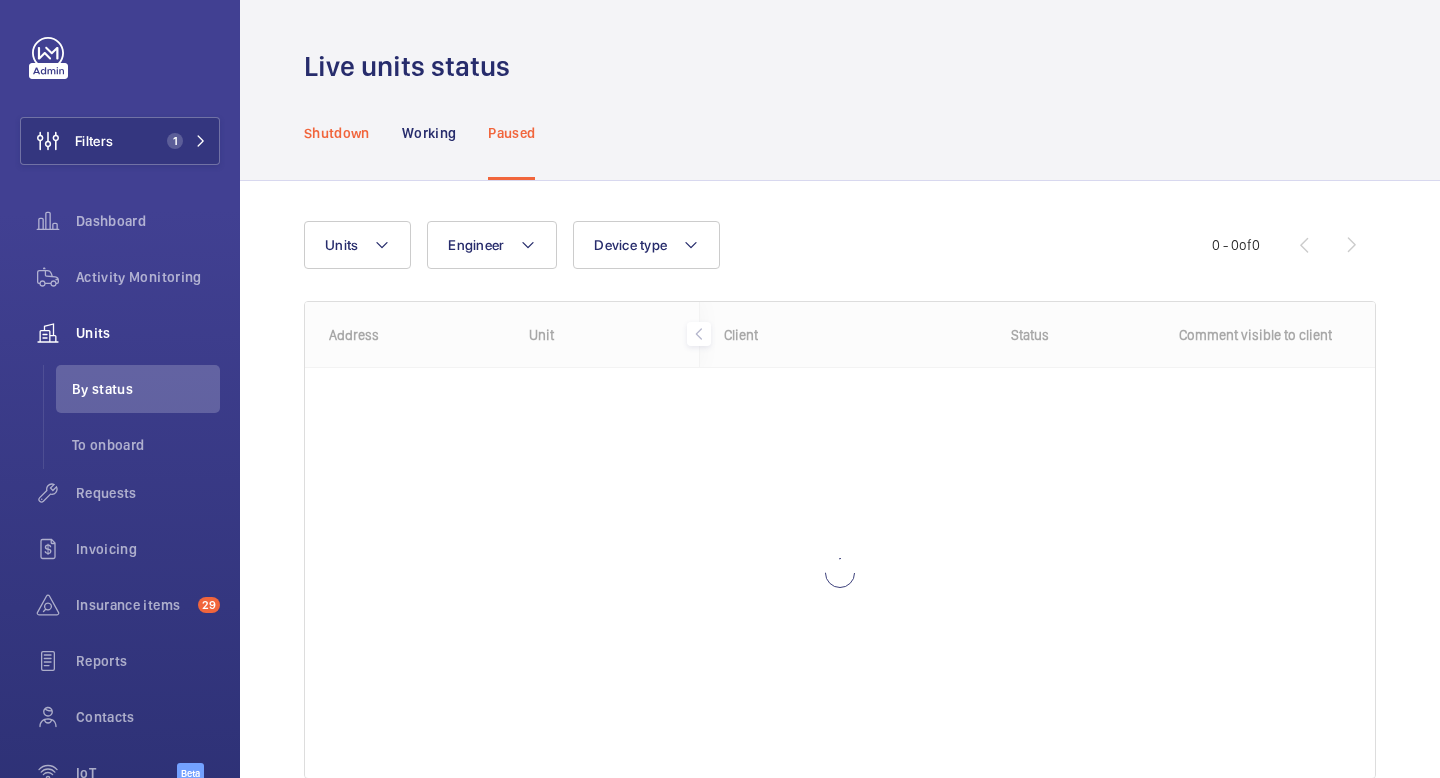 click on "Shutdown" 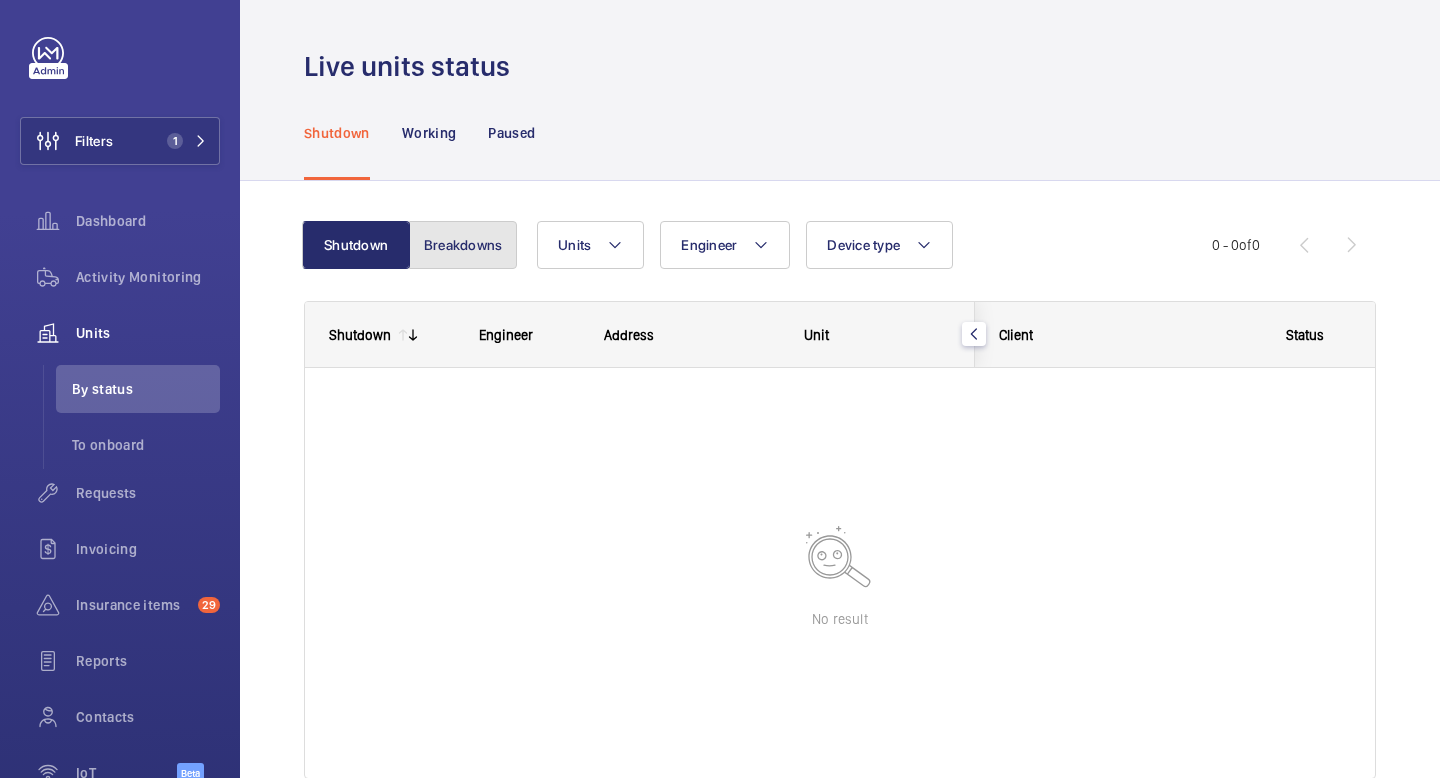 click on "Breakdowns" 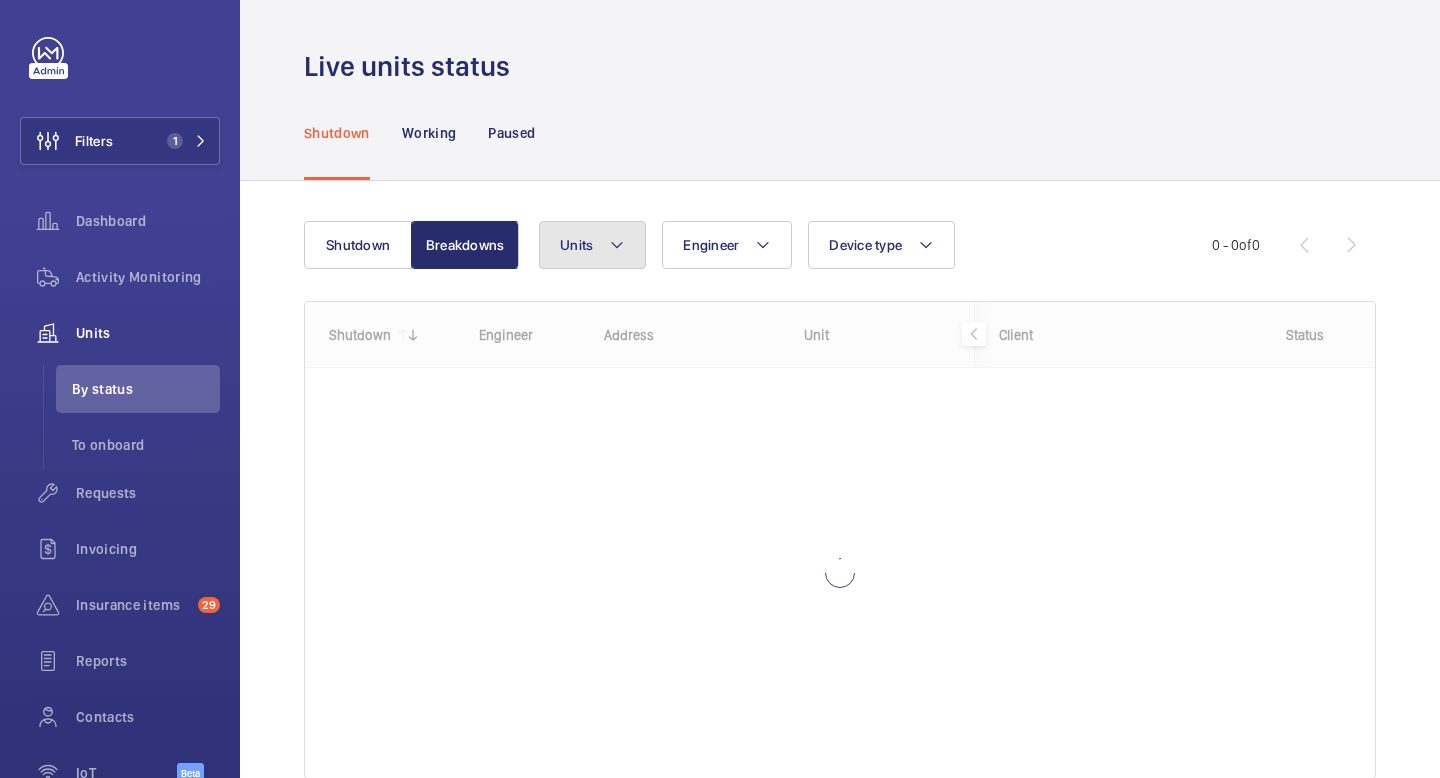 click on "Units" 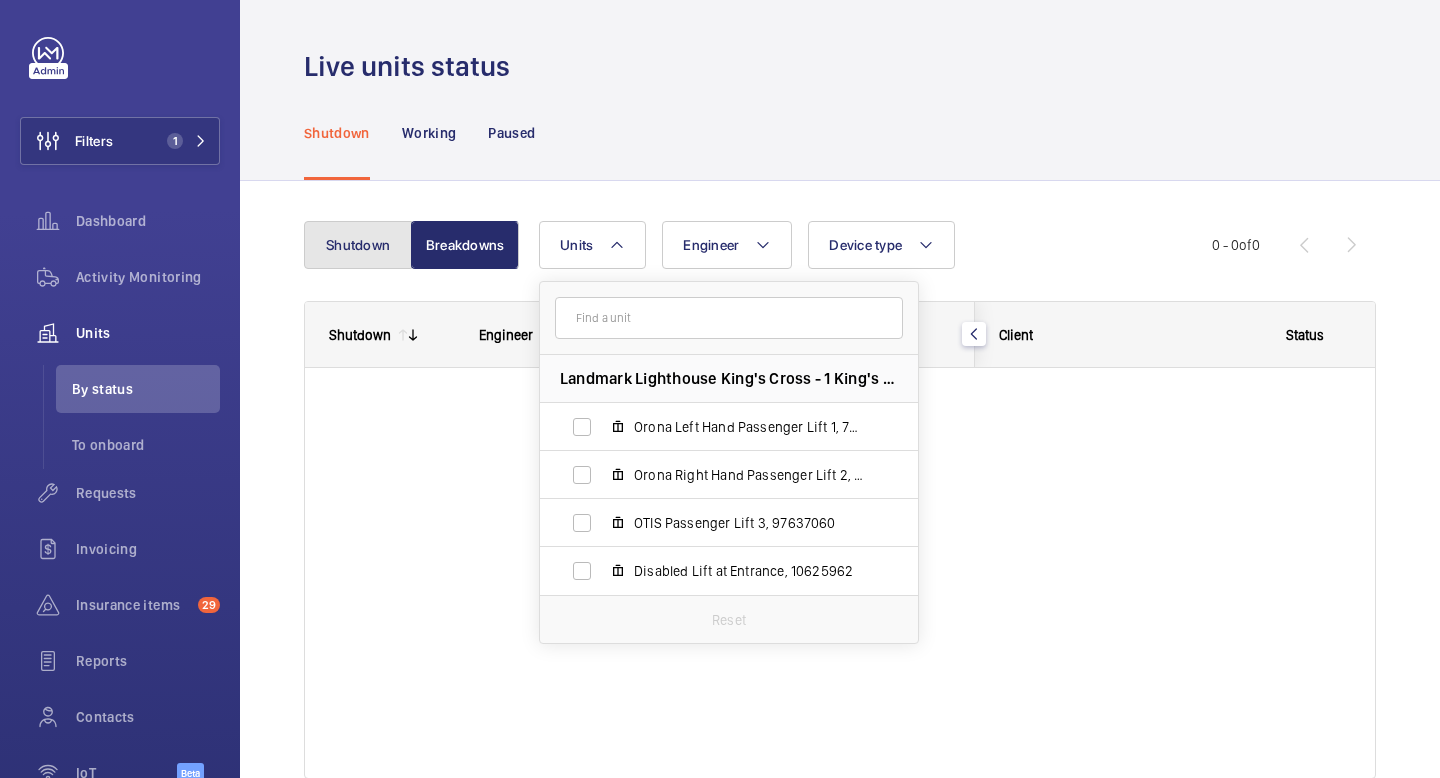 click on "Shutdown" 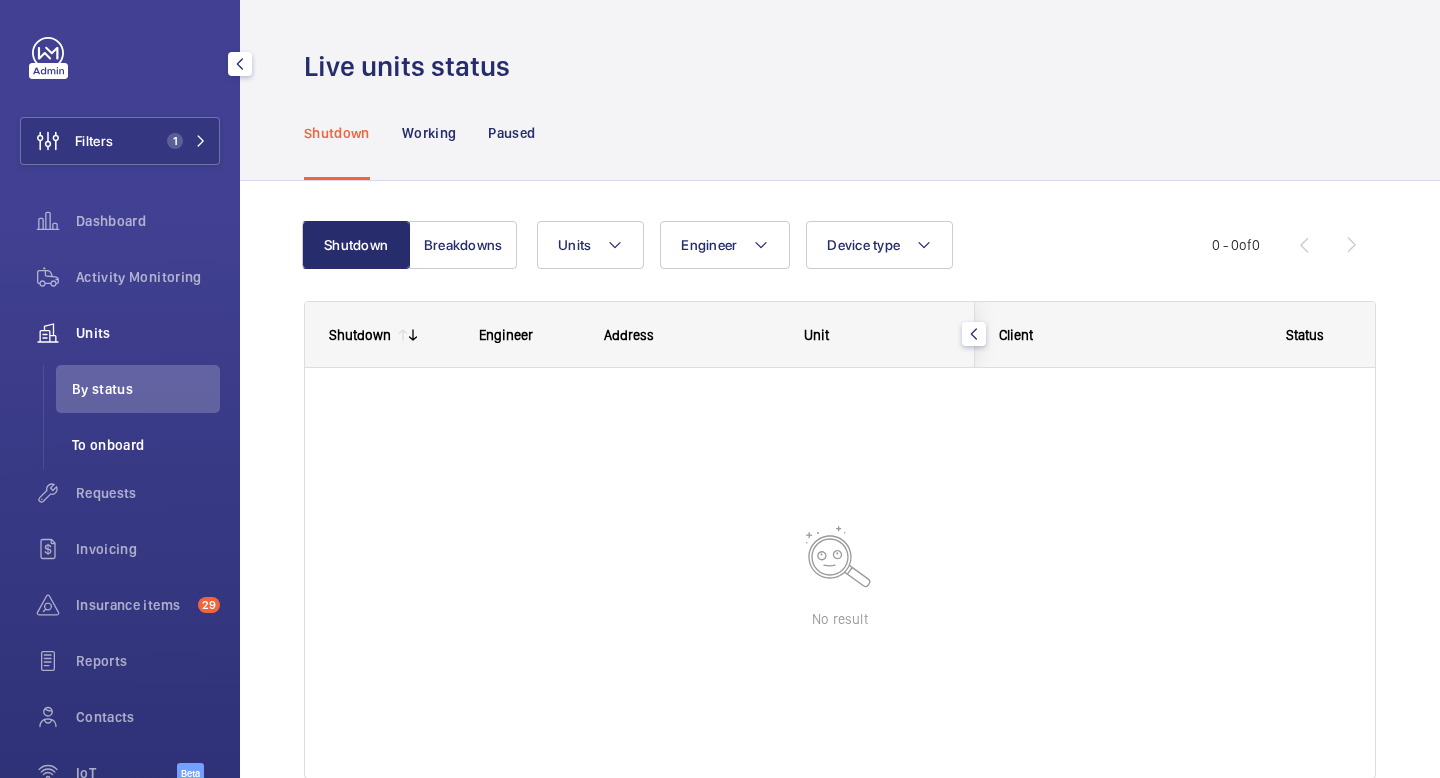 click on "To onboard" 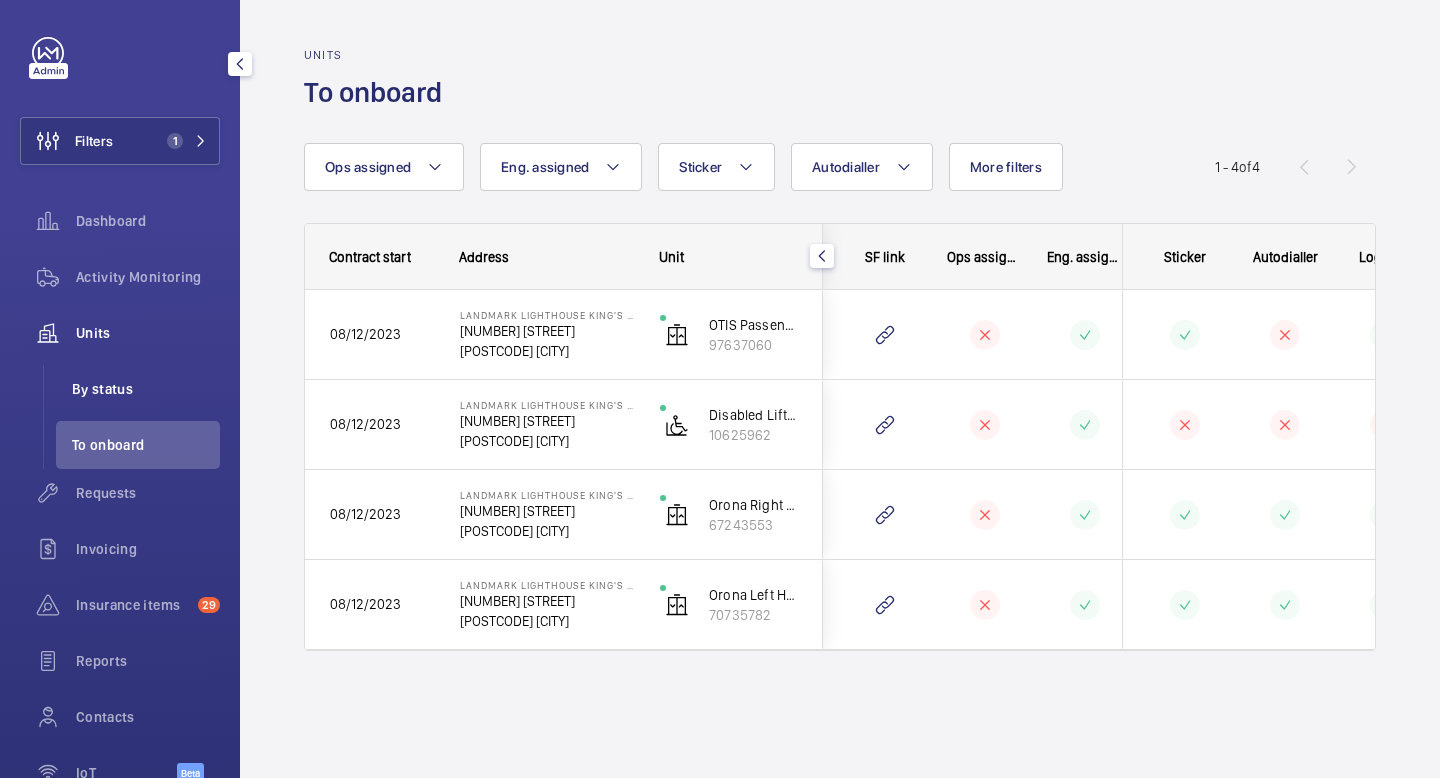 click on "By status" 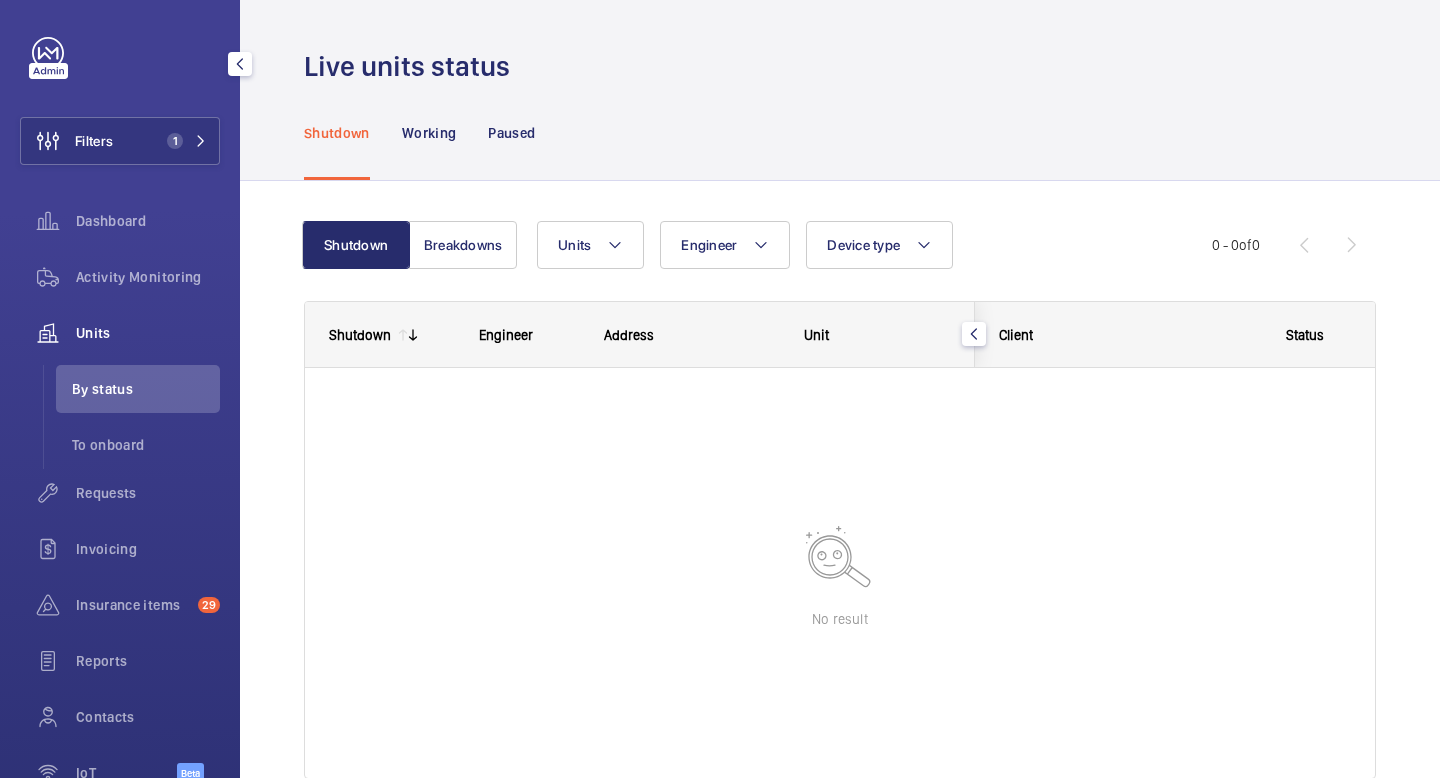 click on "Units" 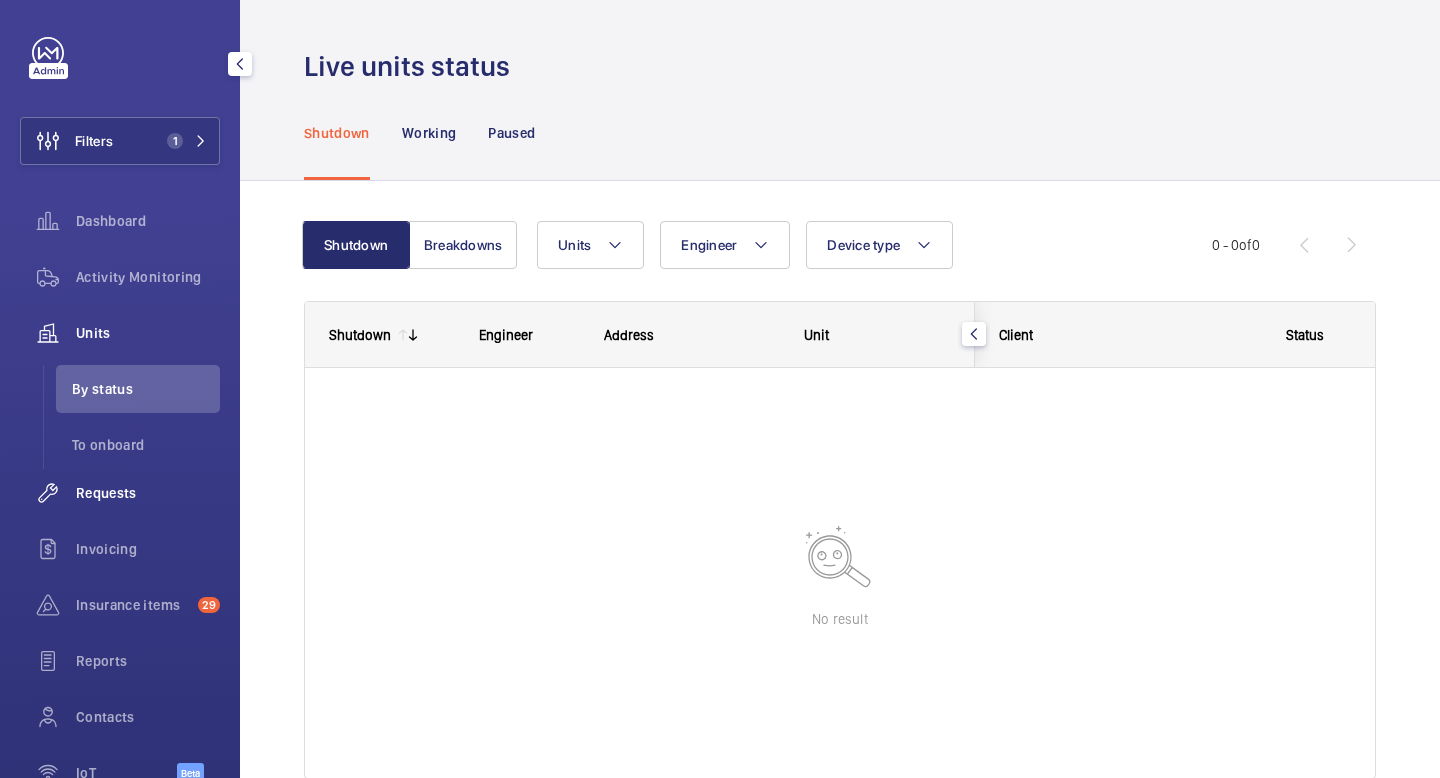 click on "Requests" 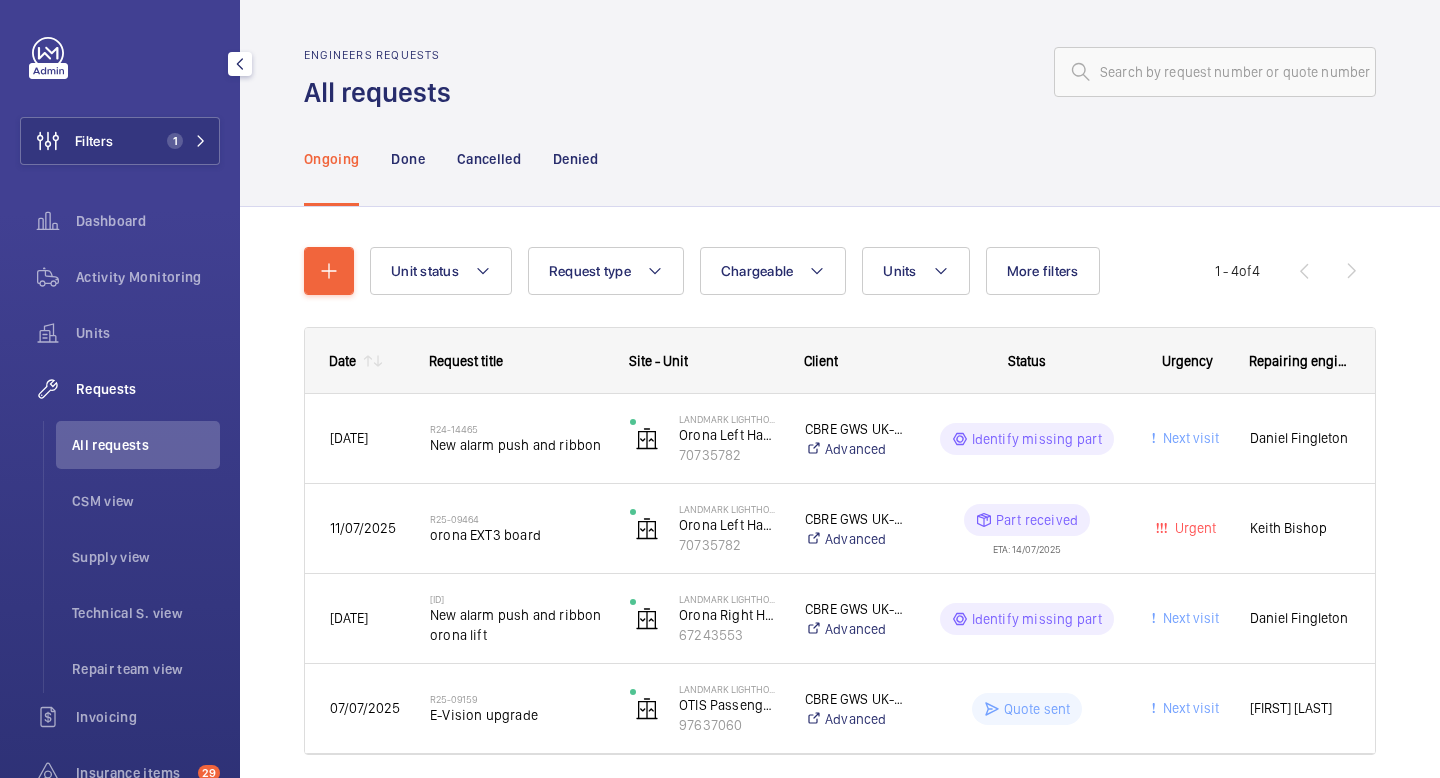 click on "Requests" 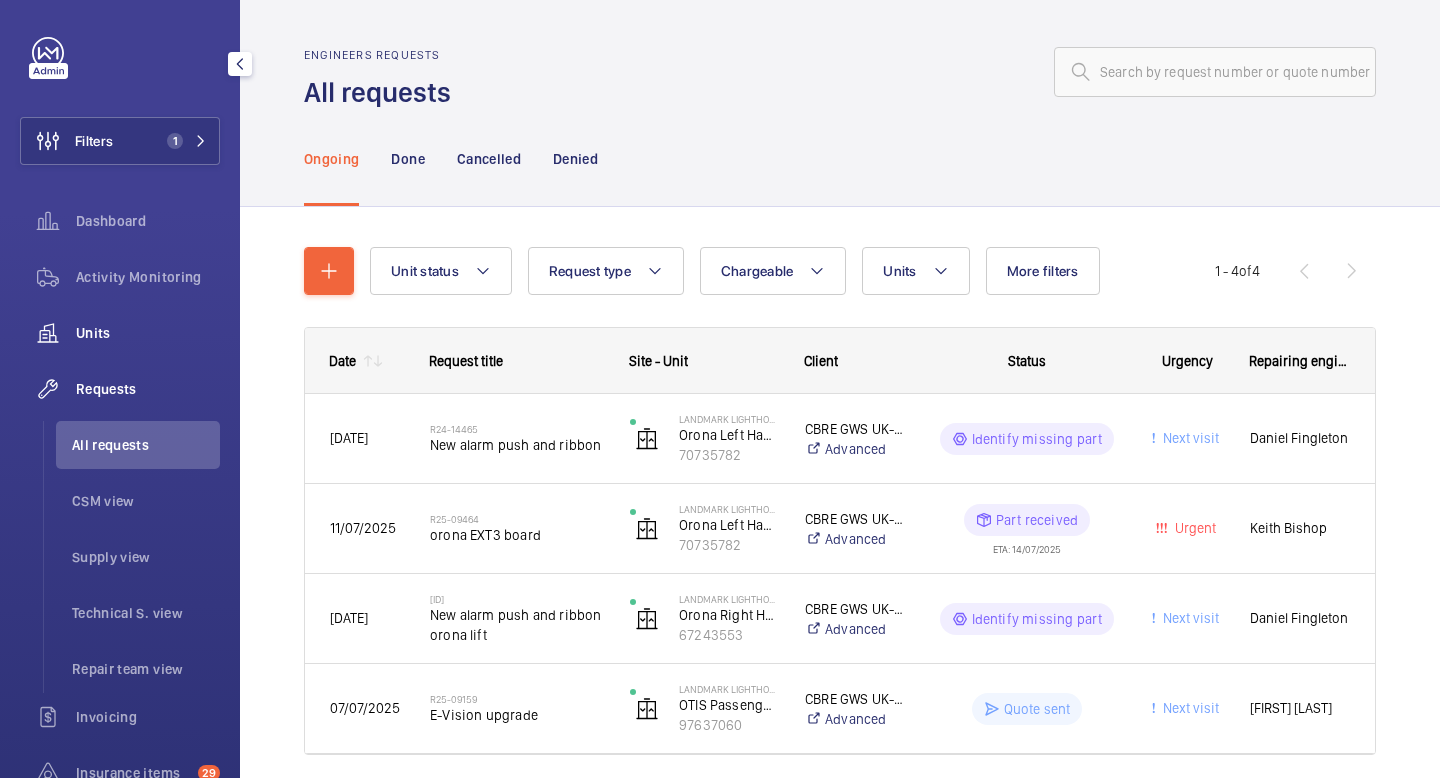 click on "Units" 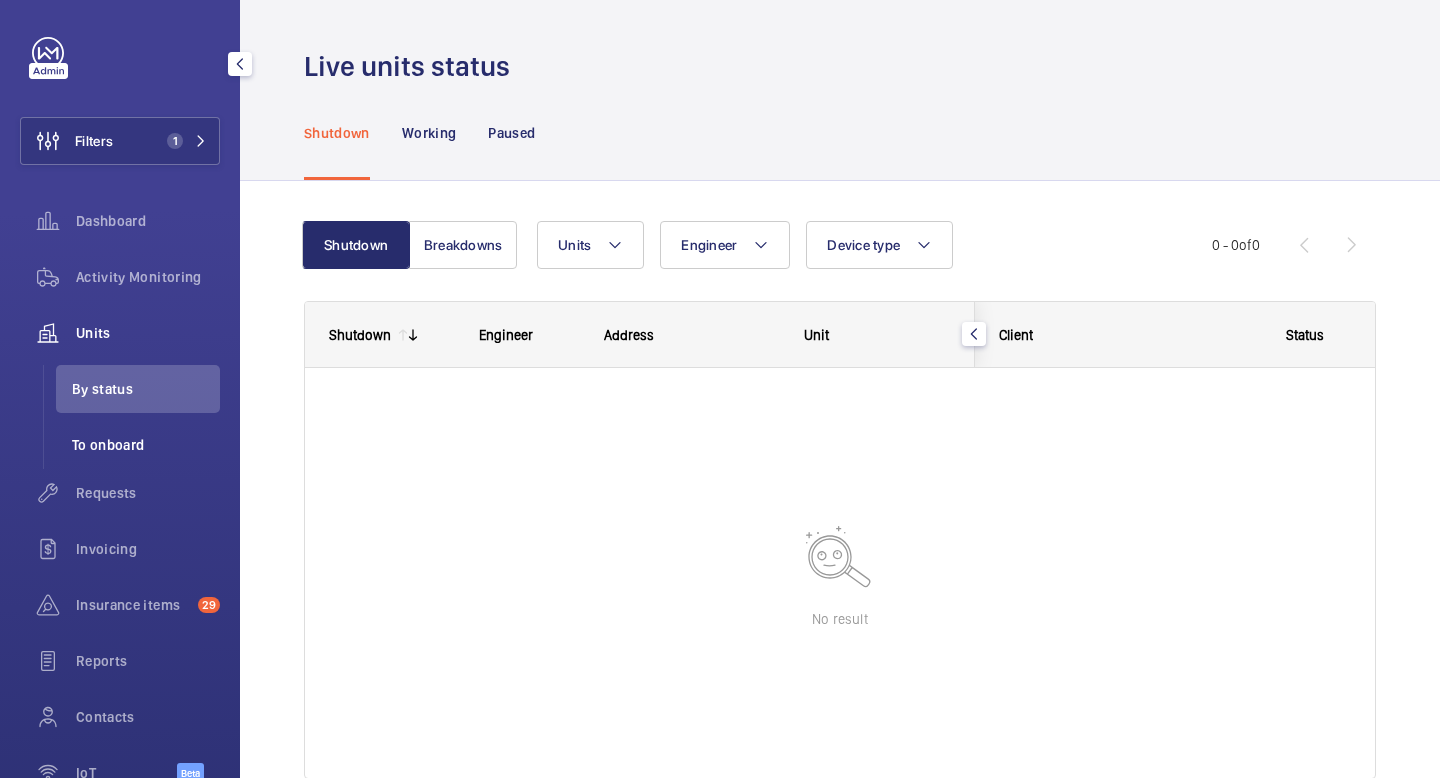 click on "To onboard" 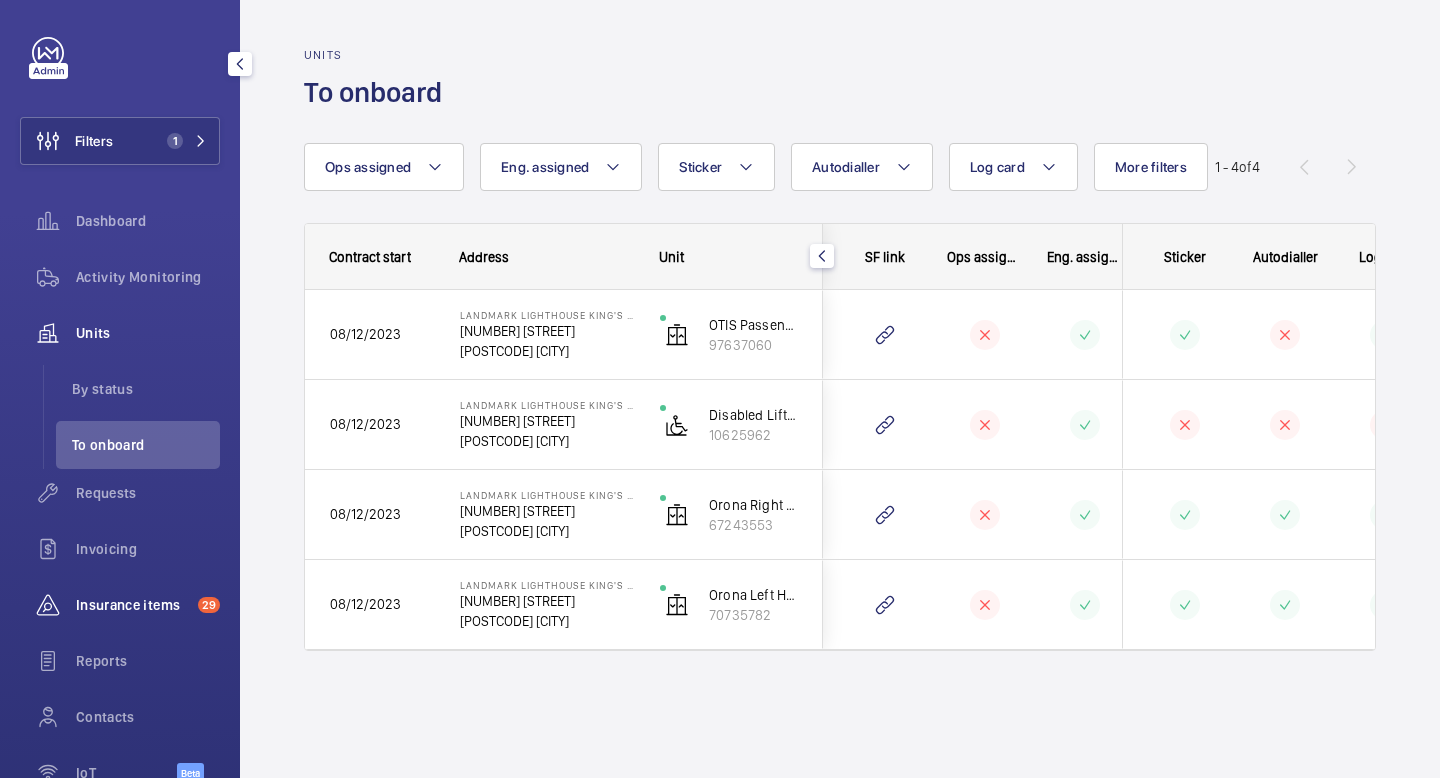 click on "Insurance items" 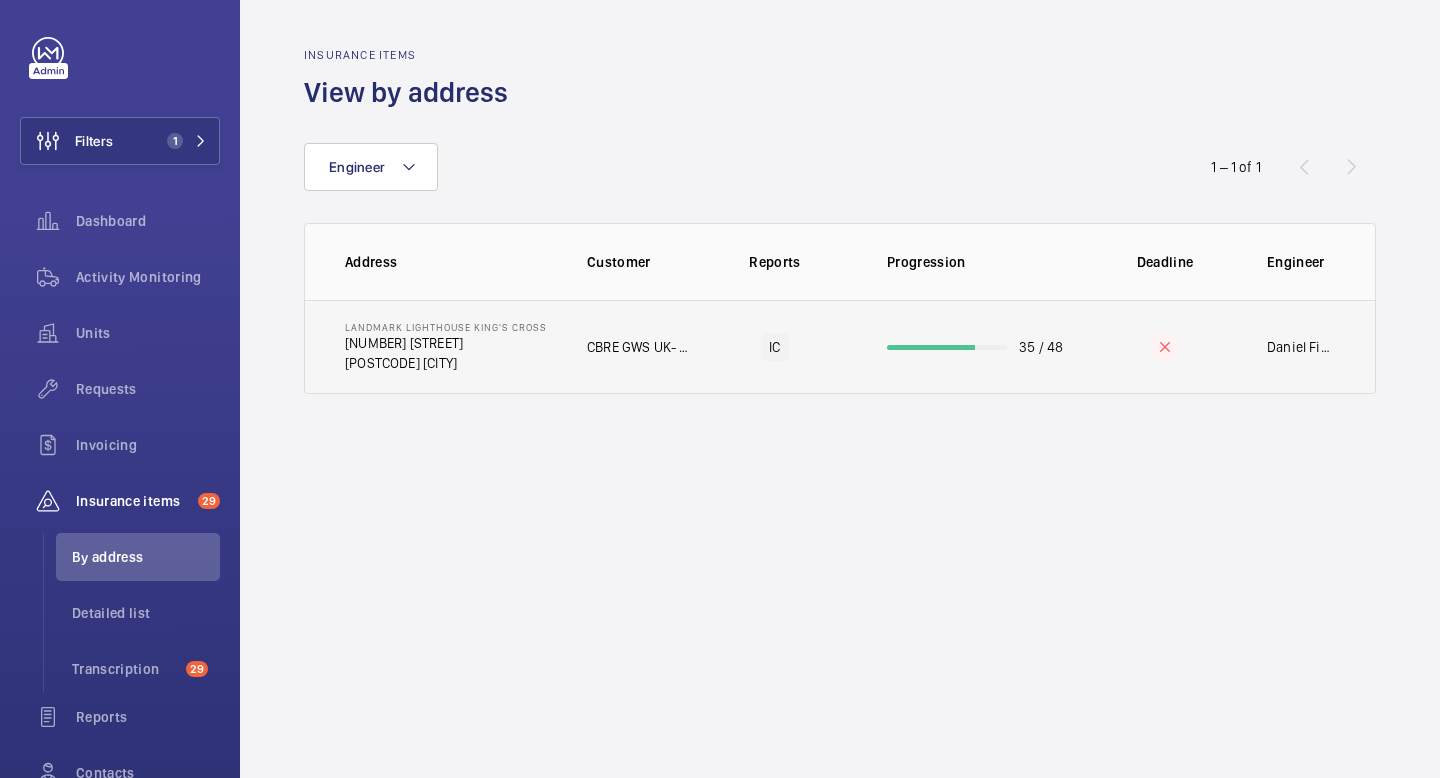 click on "[POSTCODE] [CITY]" 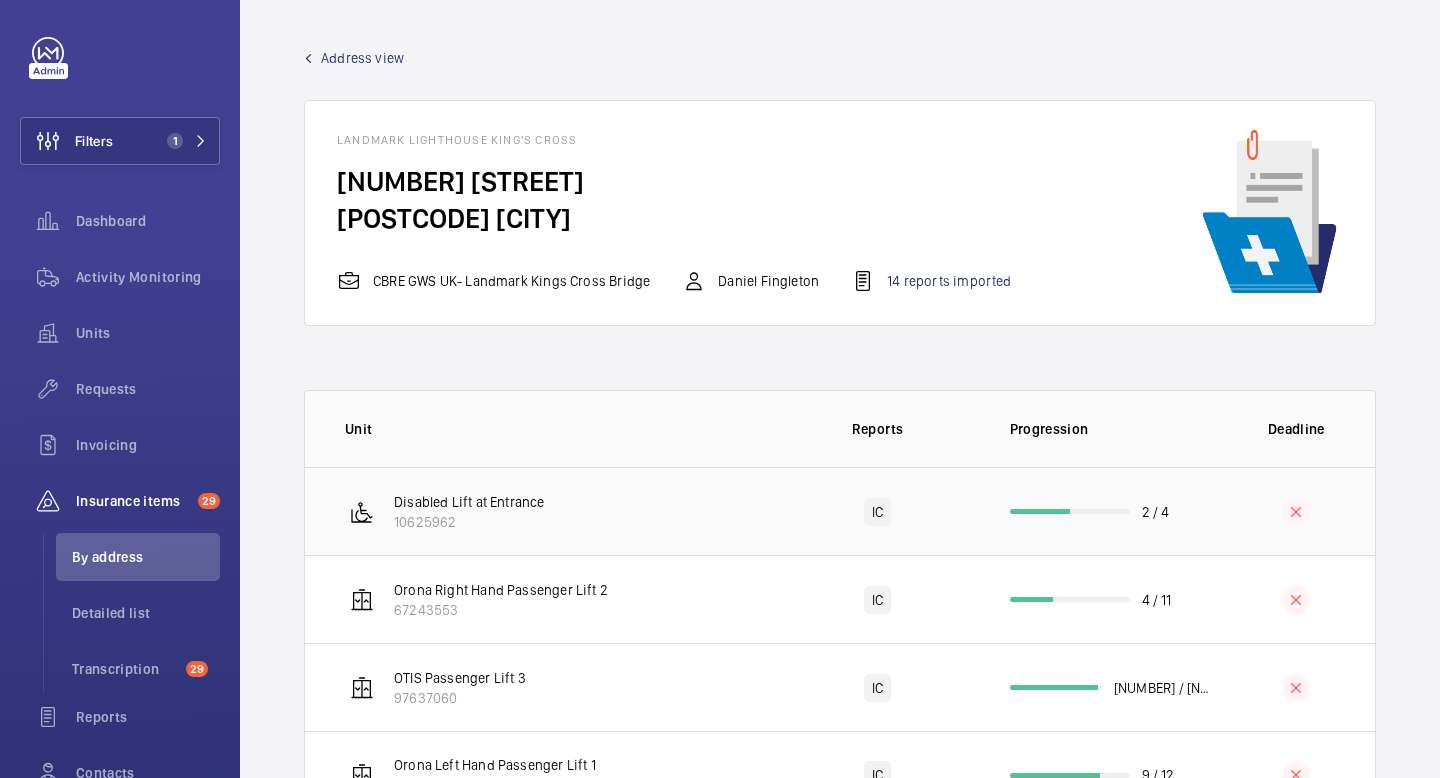 scroll, scrollTop: 89, scrollLeft: 0, axis: vertical 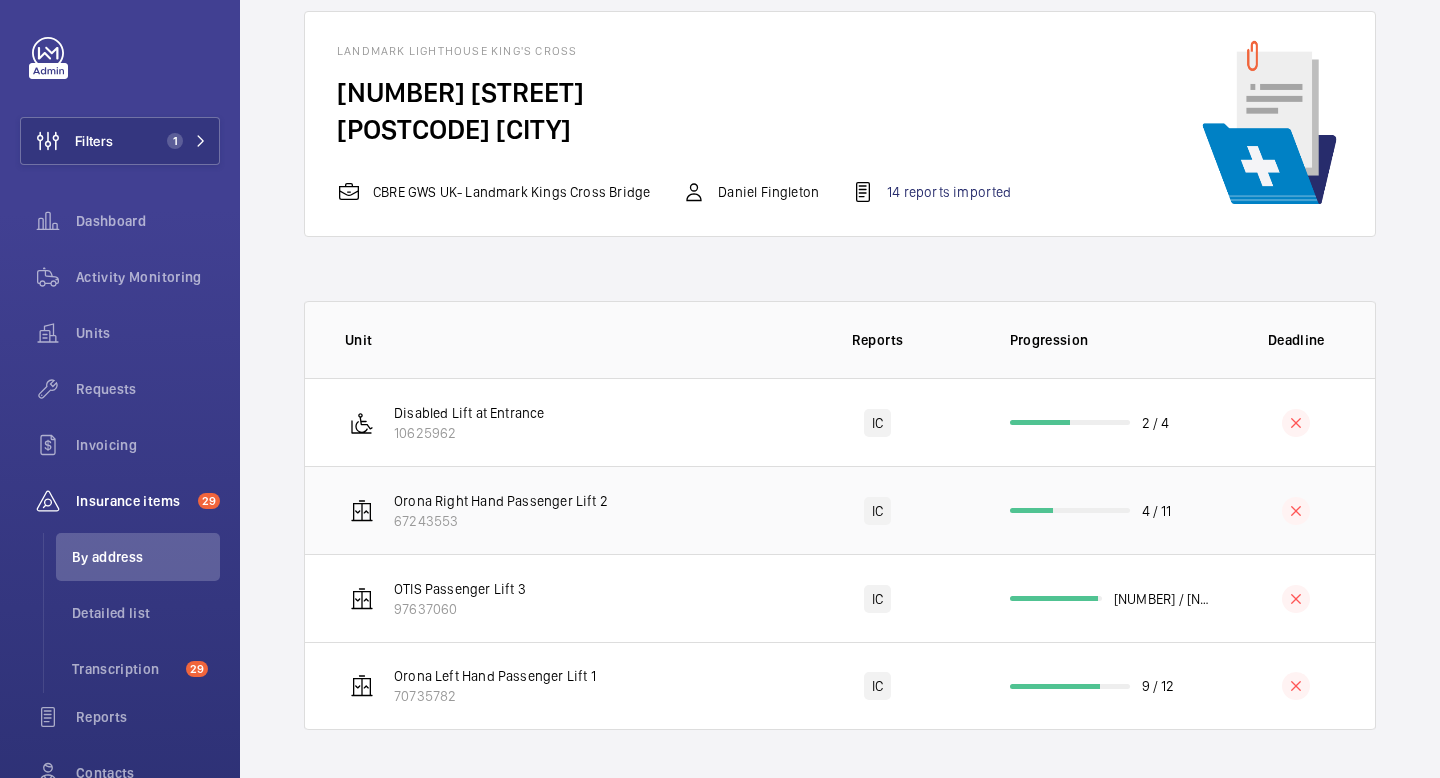 click on "67243553" 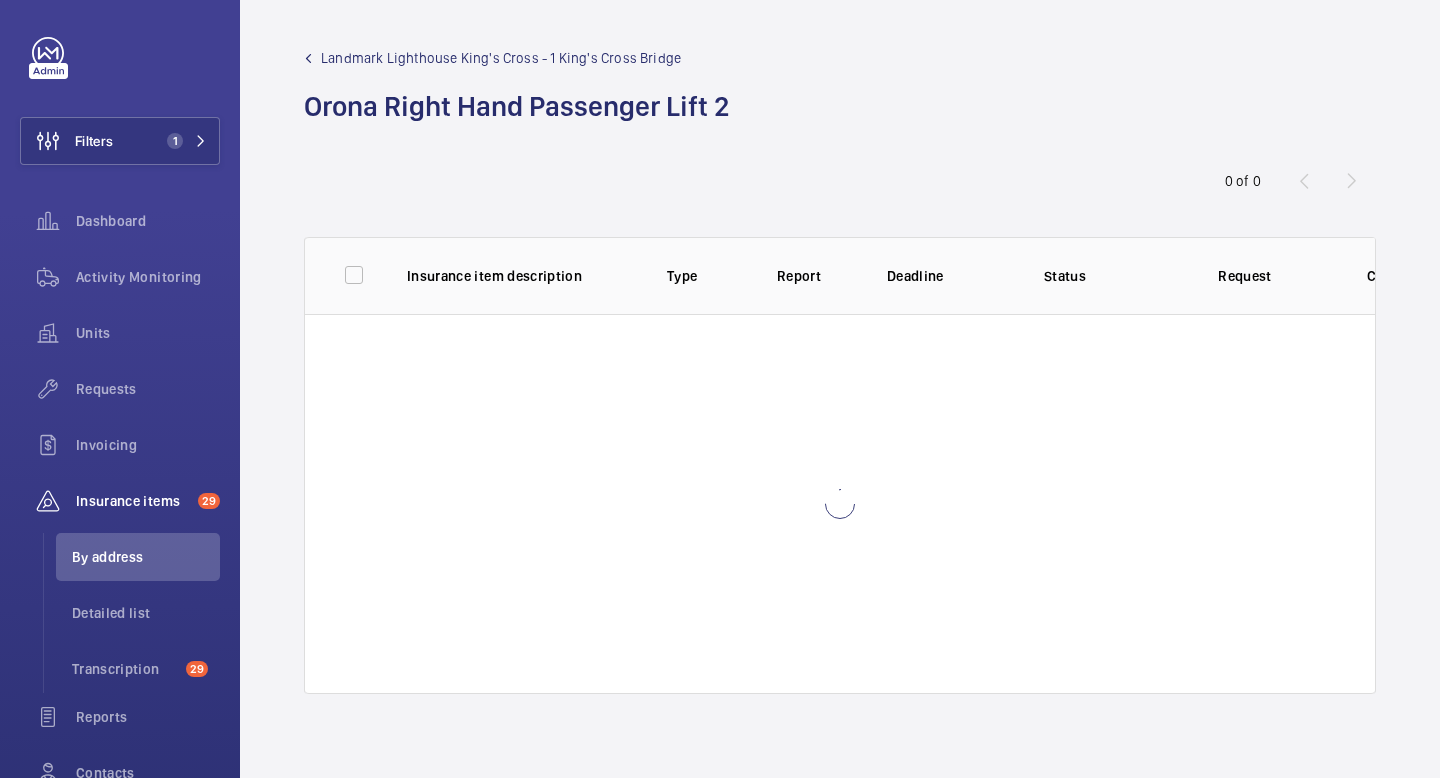 scroll, scrollTop: 0, scrollLeft: 0, axis: both 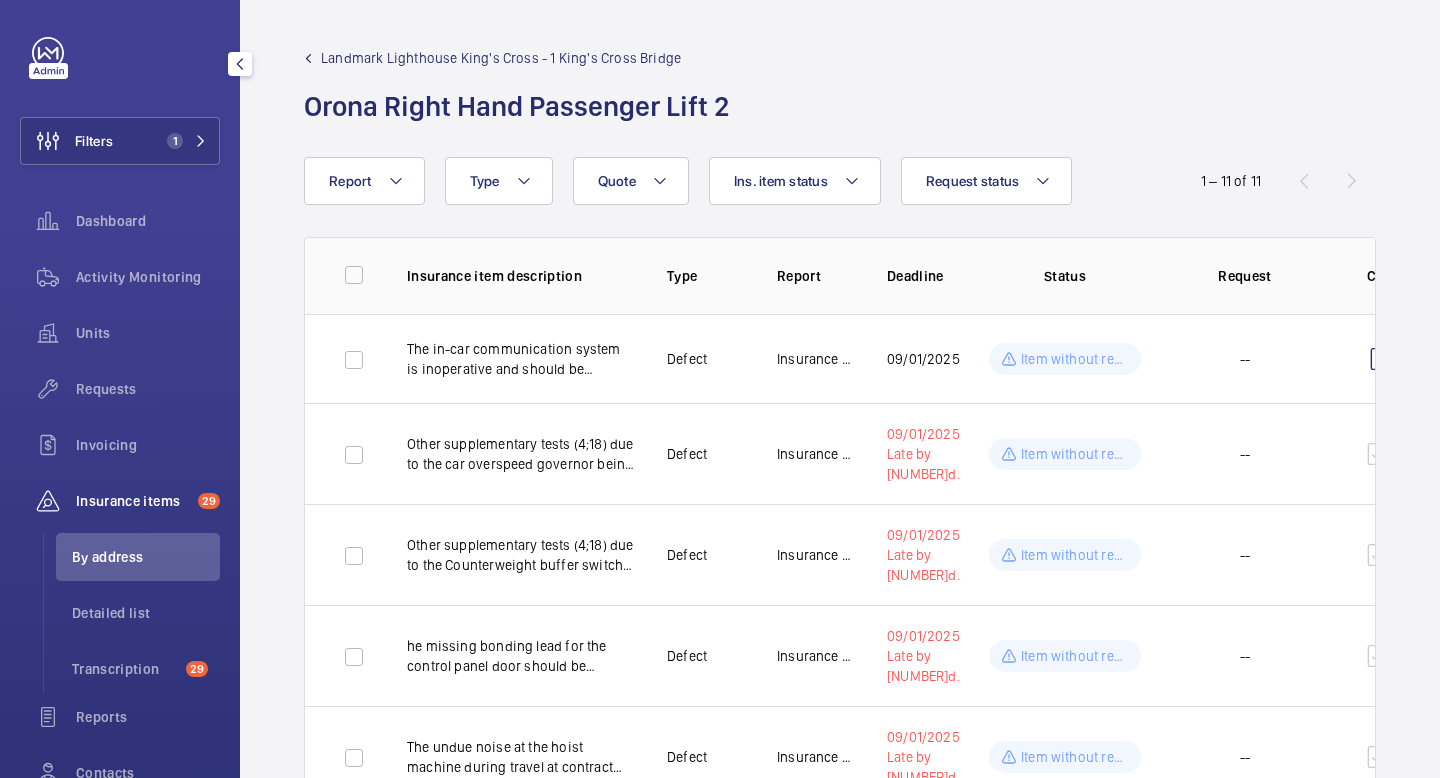 click on "By address" 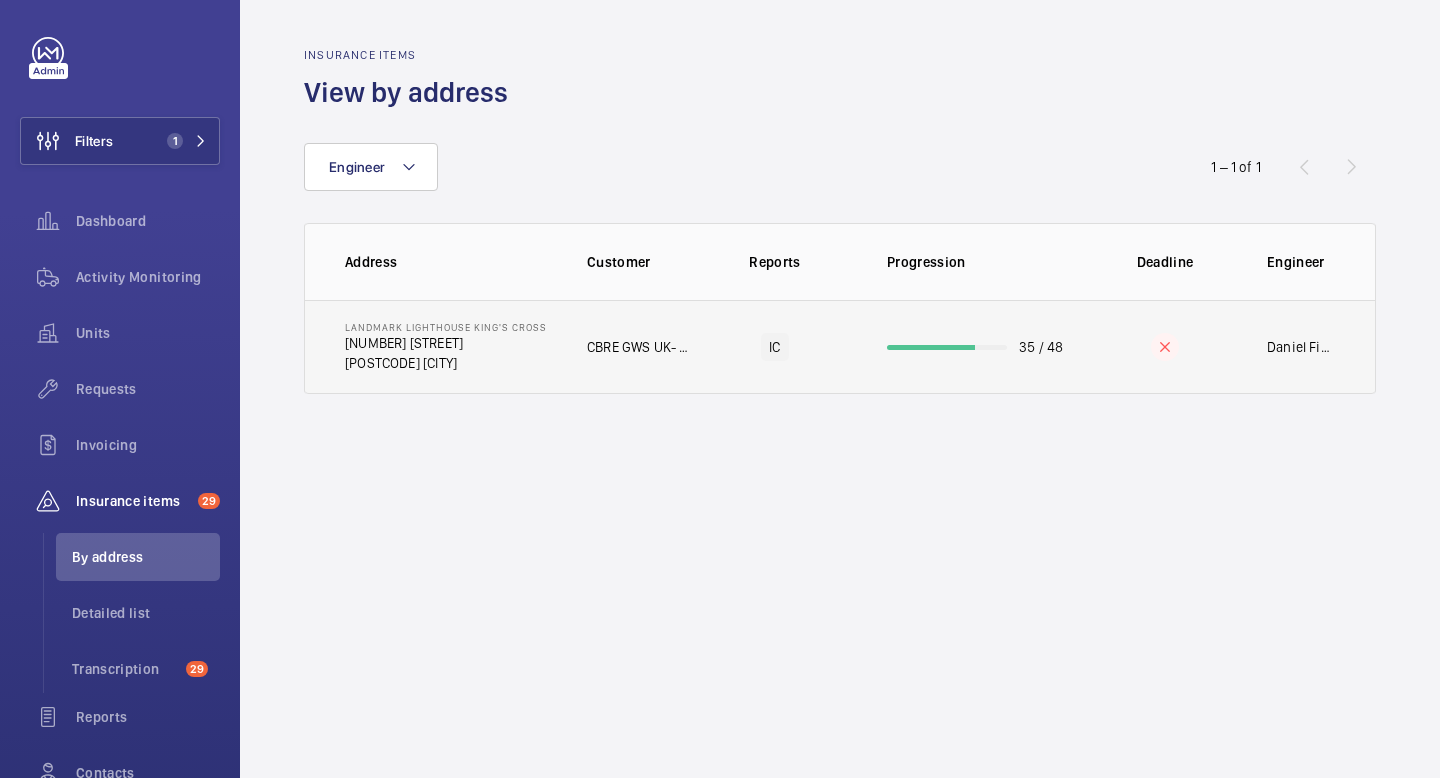click on "[POSTCODE] [CITY]" 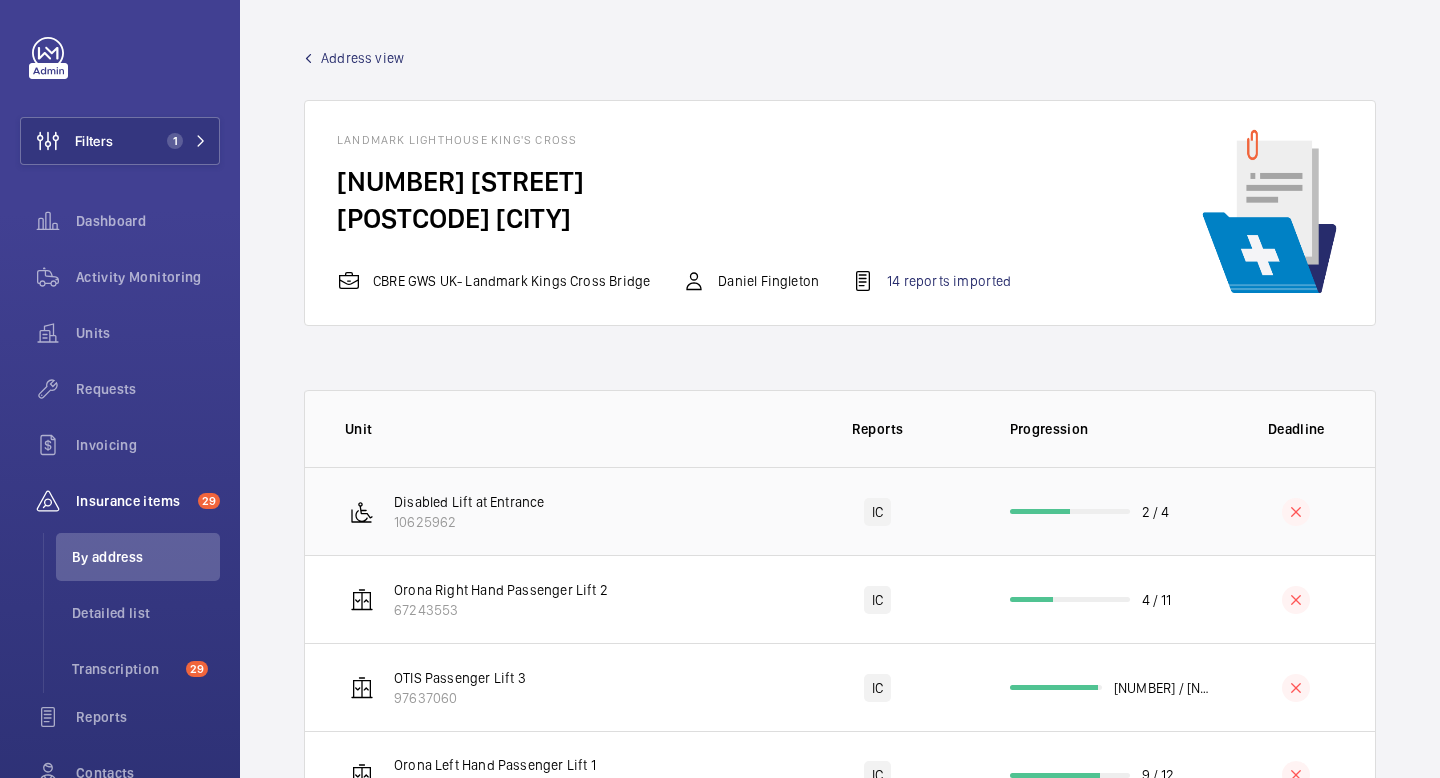 scroll, scrollTop: 89, scrollLeft: 0, axis: vertical 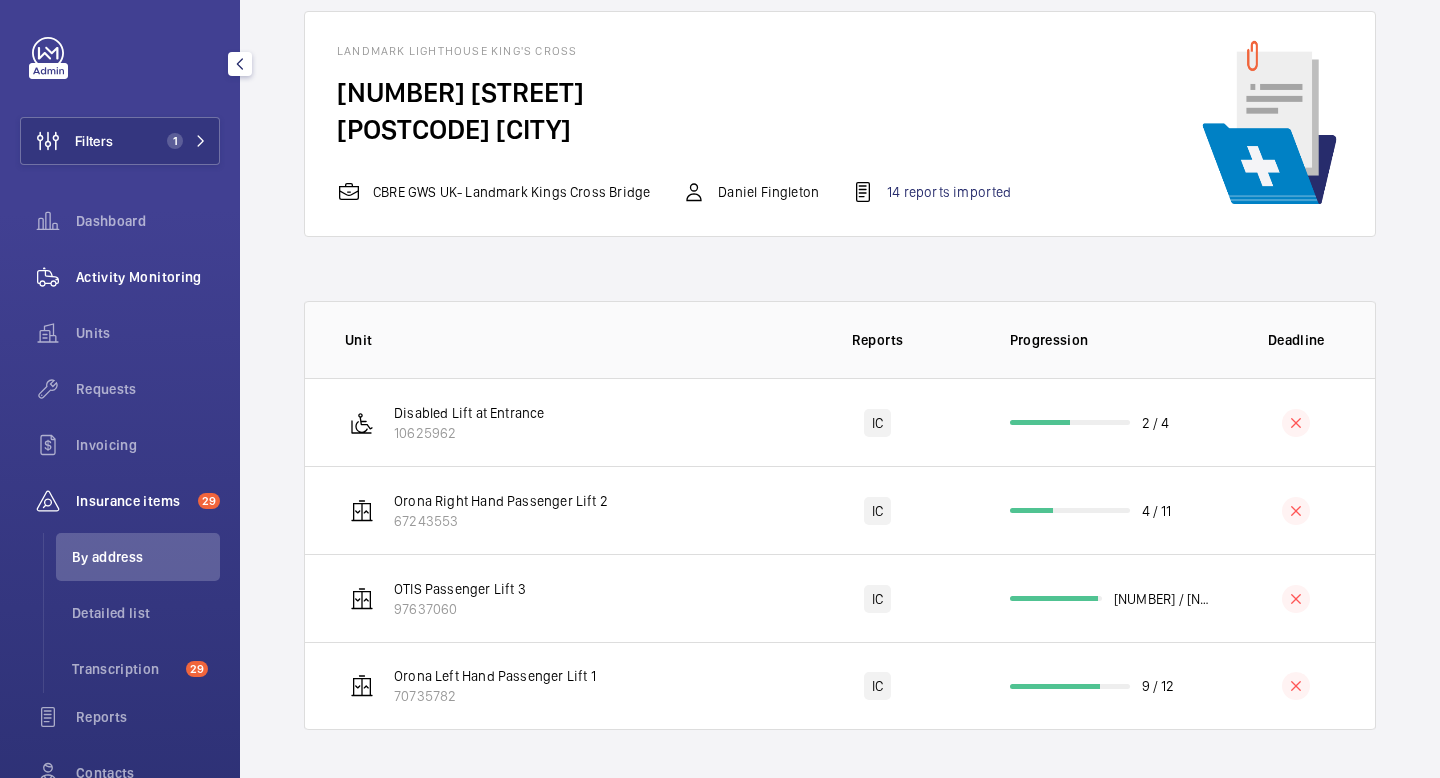 click on "Activity Monitoring" 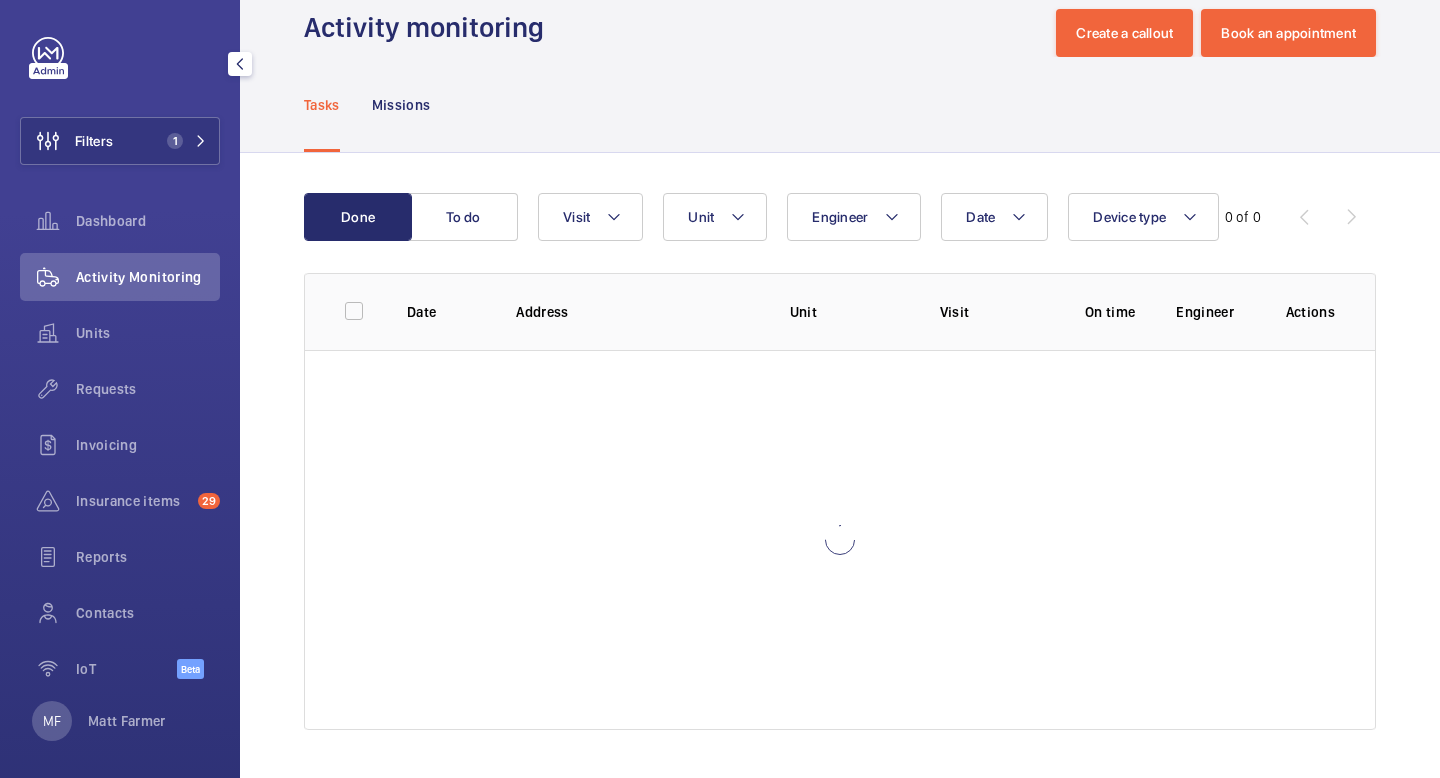 scroll, scrollTop: 39, scrollLeft: 0, axis: vertical 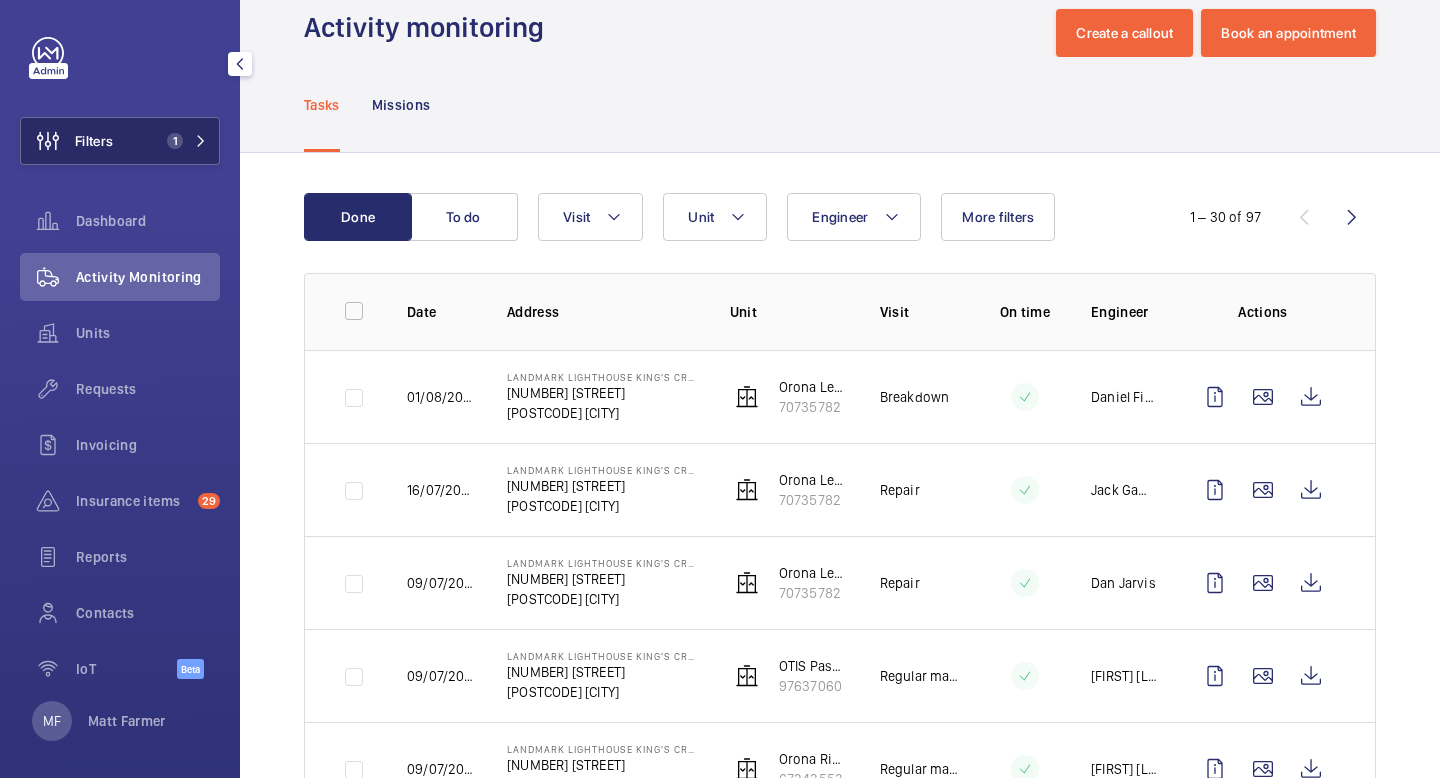 click on "Filters 1" 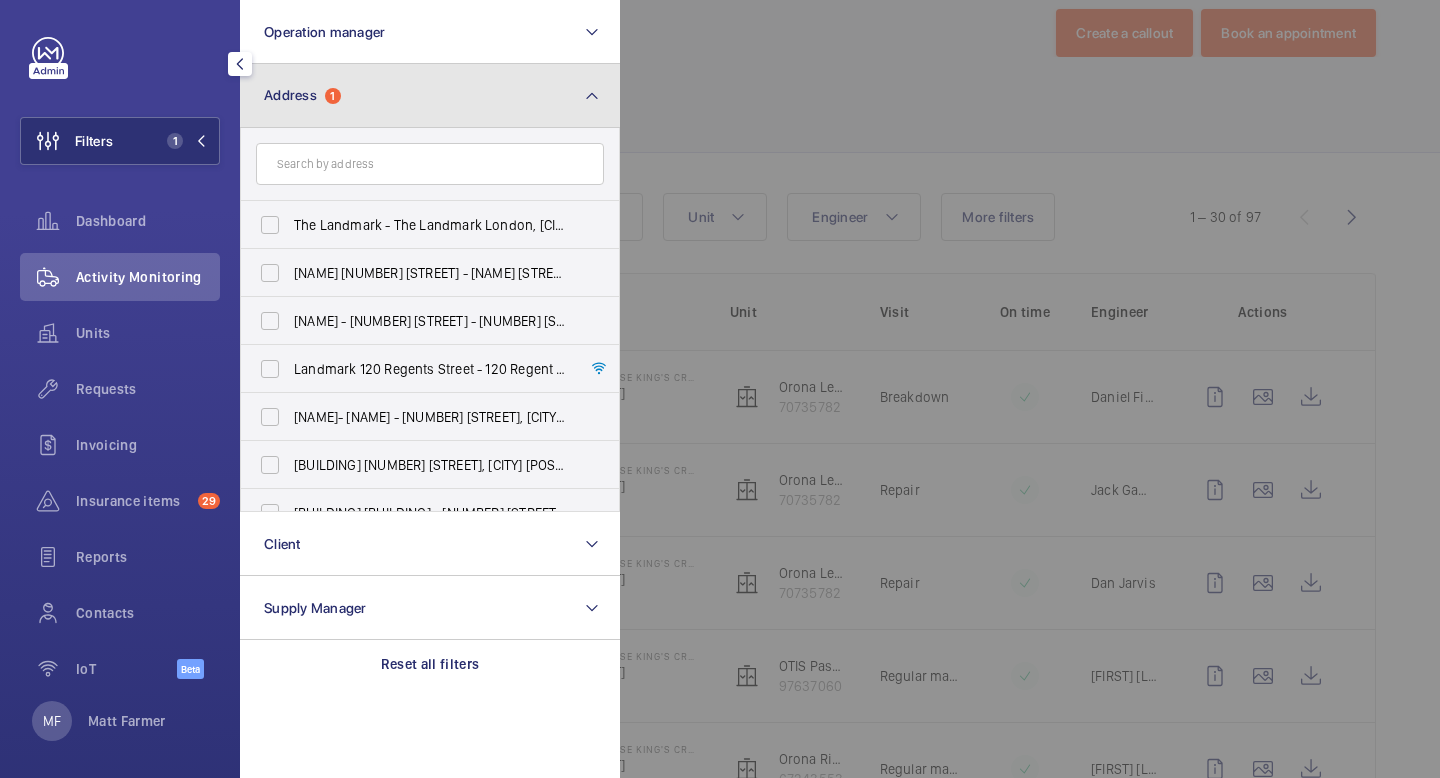 click on "Address  1" 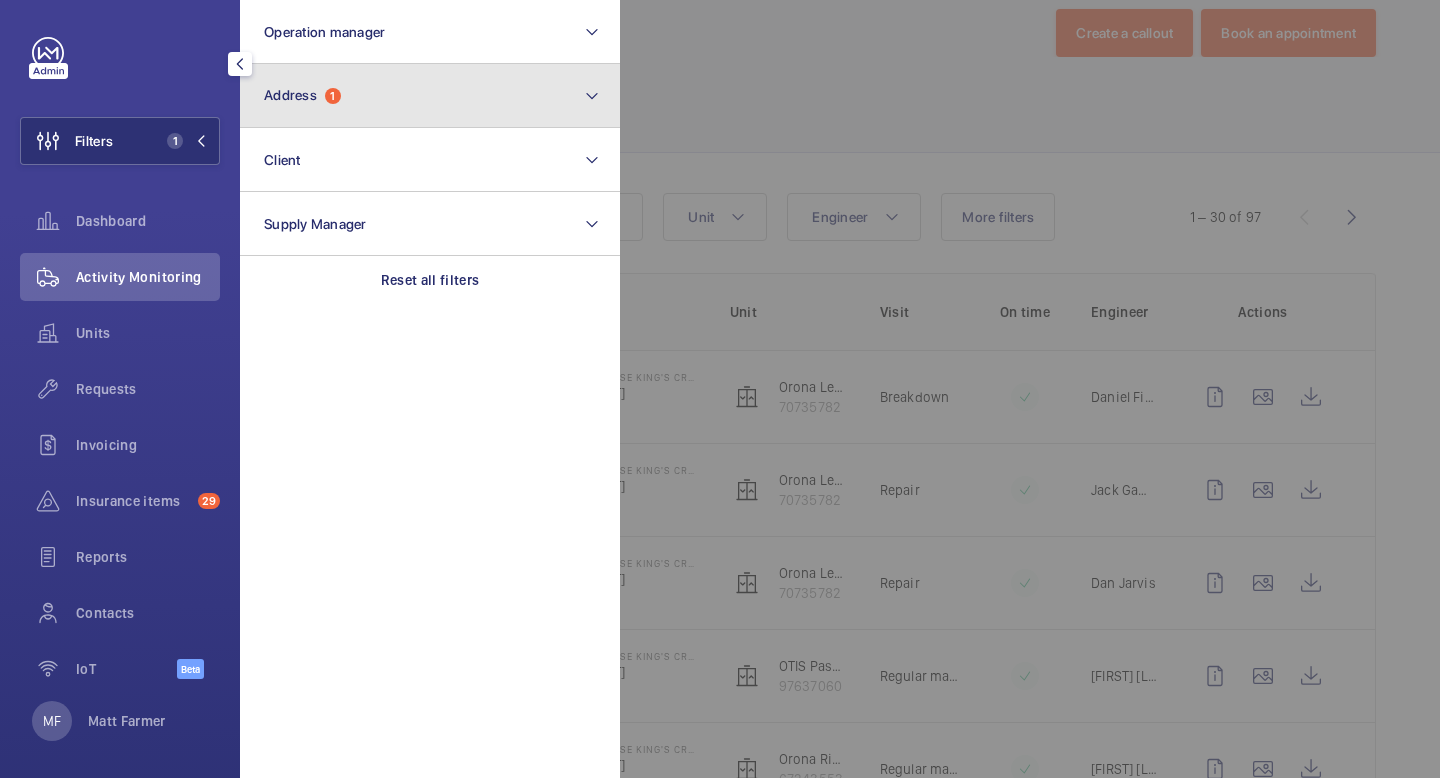 click on "Address" 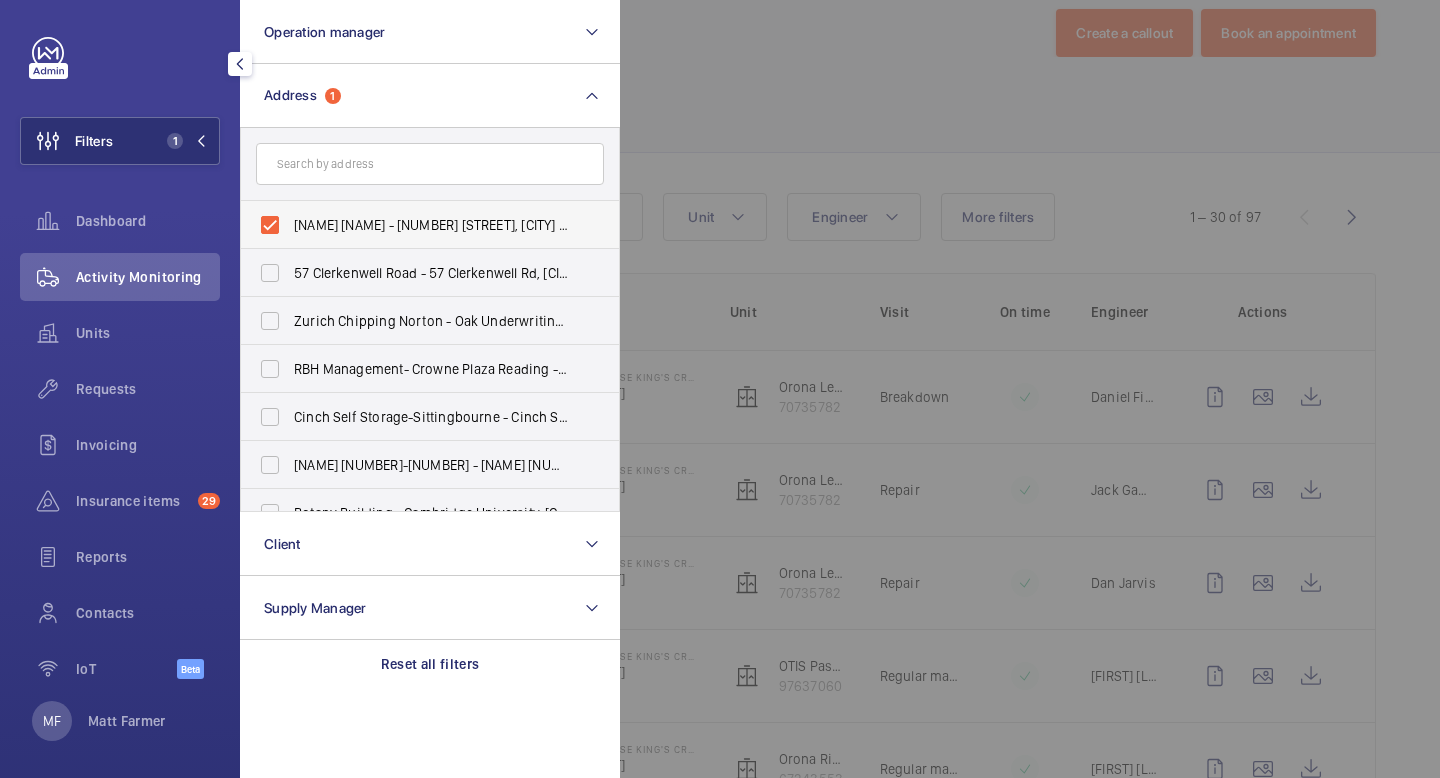 click on "[NAME] [NAME] - [NUMBER] [STREET], [CITY] [POSTCODE]" at bounding box center (415, 225) 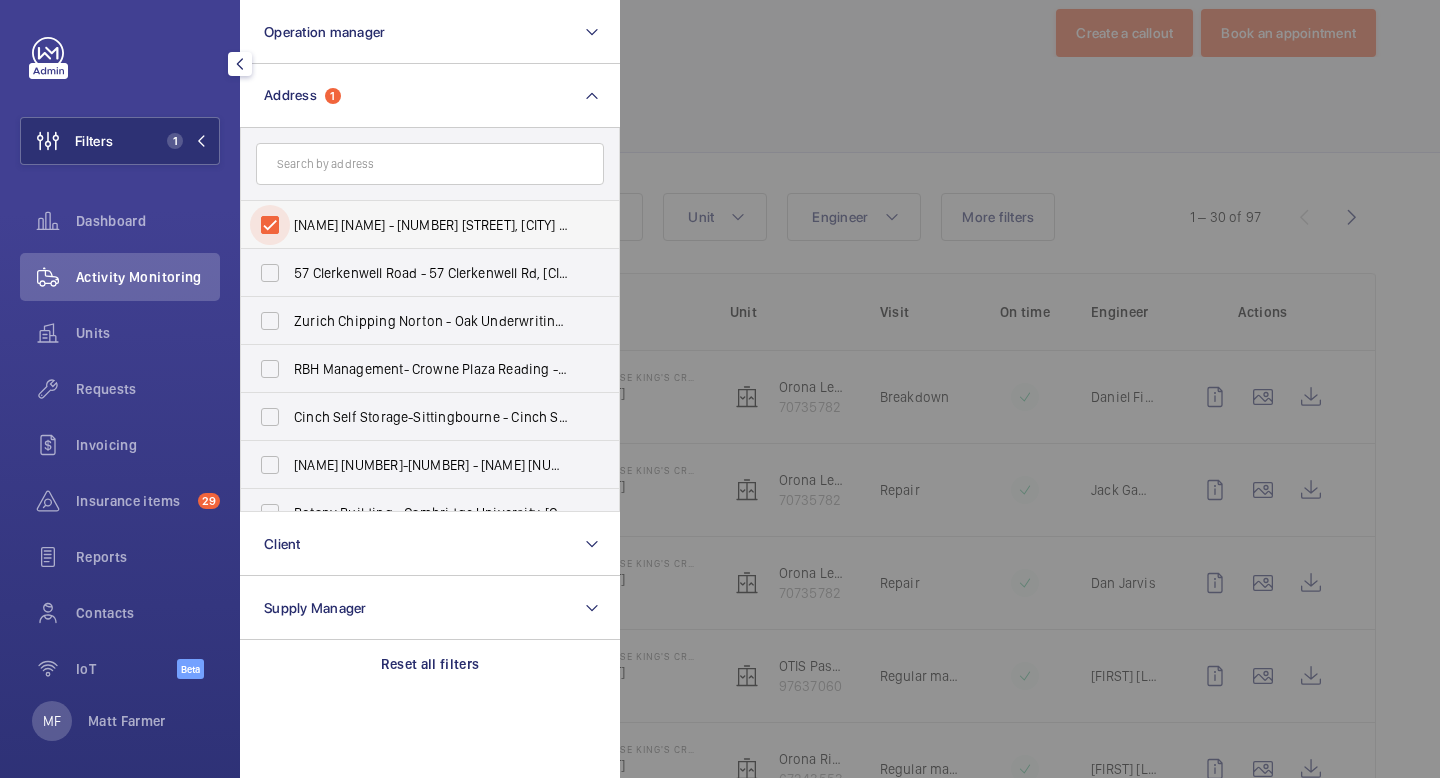 click on "[NAME] [NAME] - [NUMBER] [STREET], [CITY] [POSTCODE]" at bounding box center [270, 225] 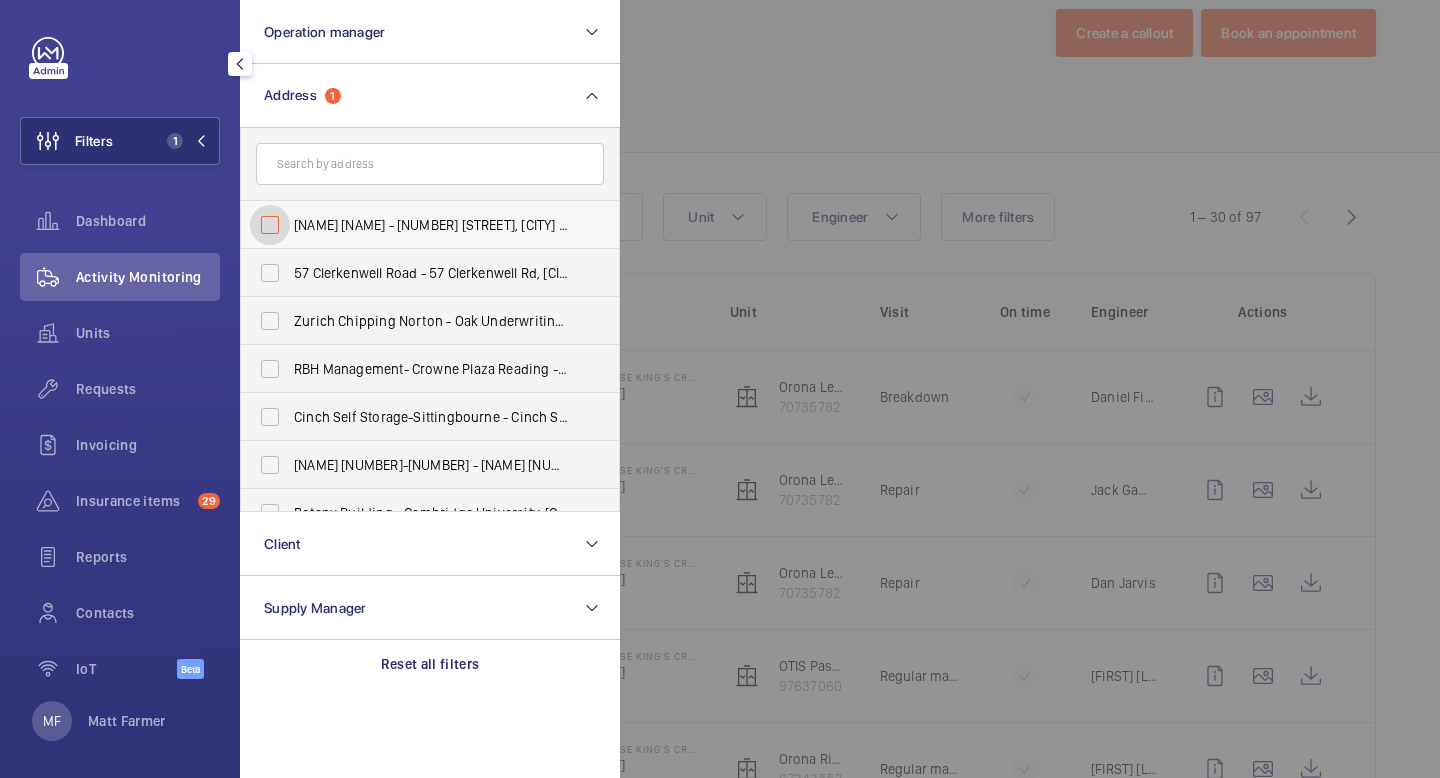 checkbox on "false" 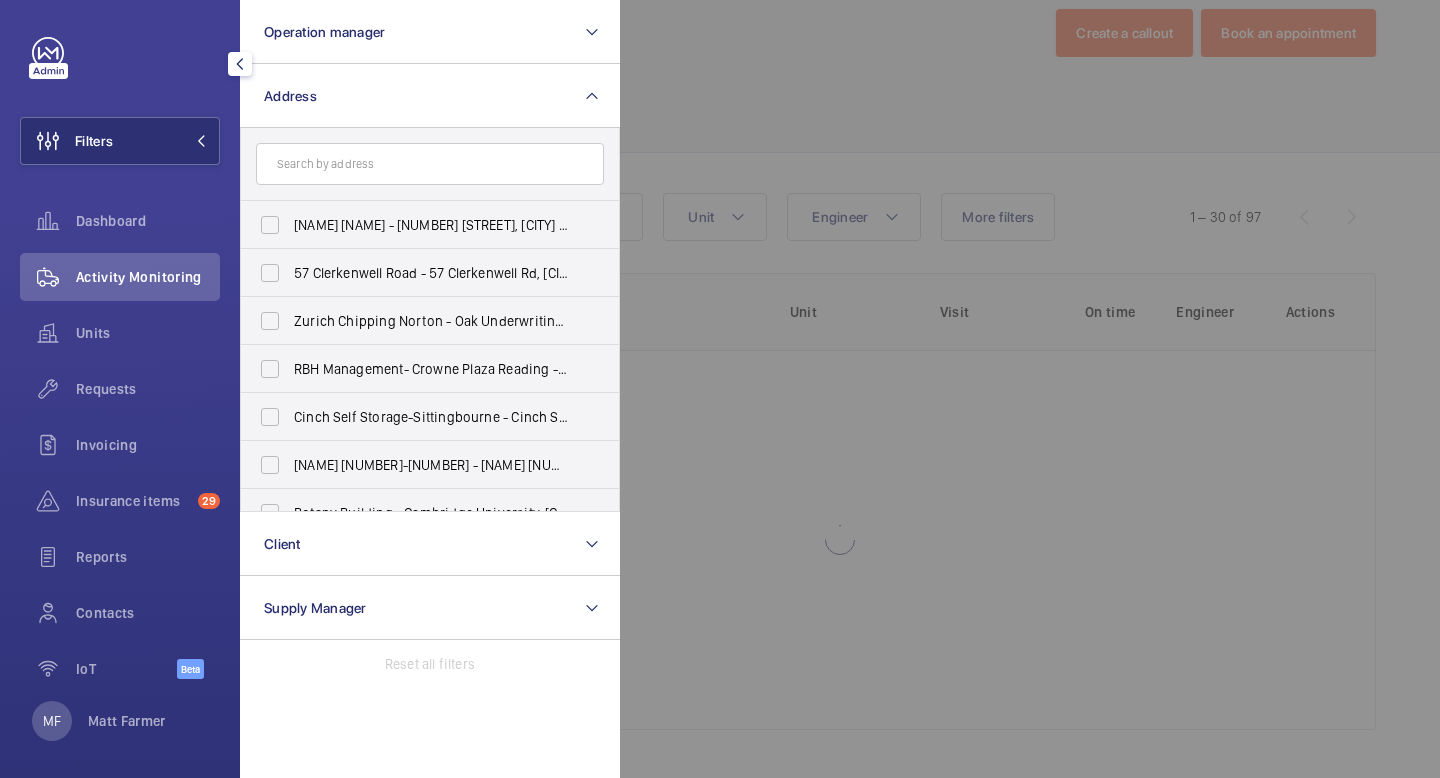 click 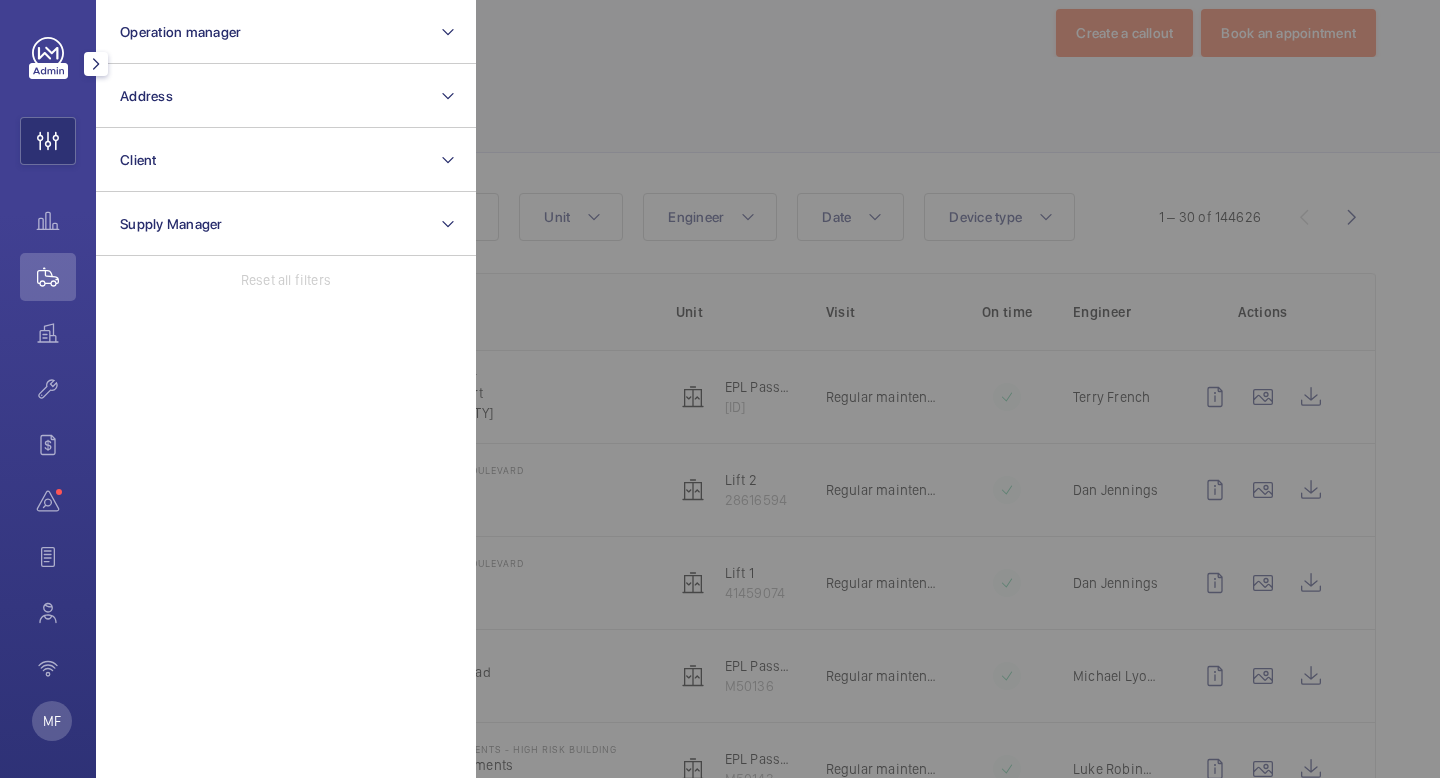 click 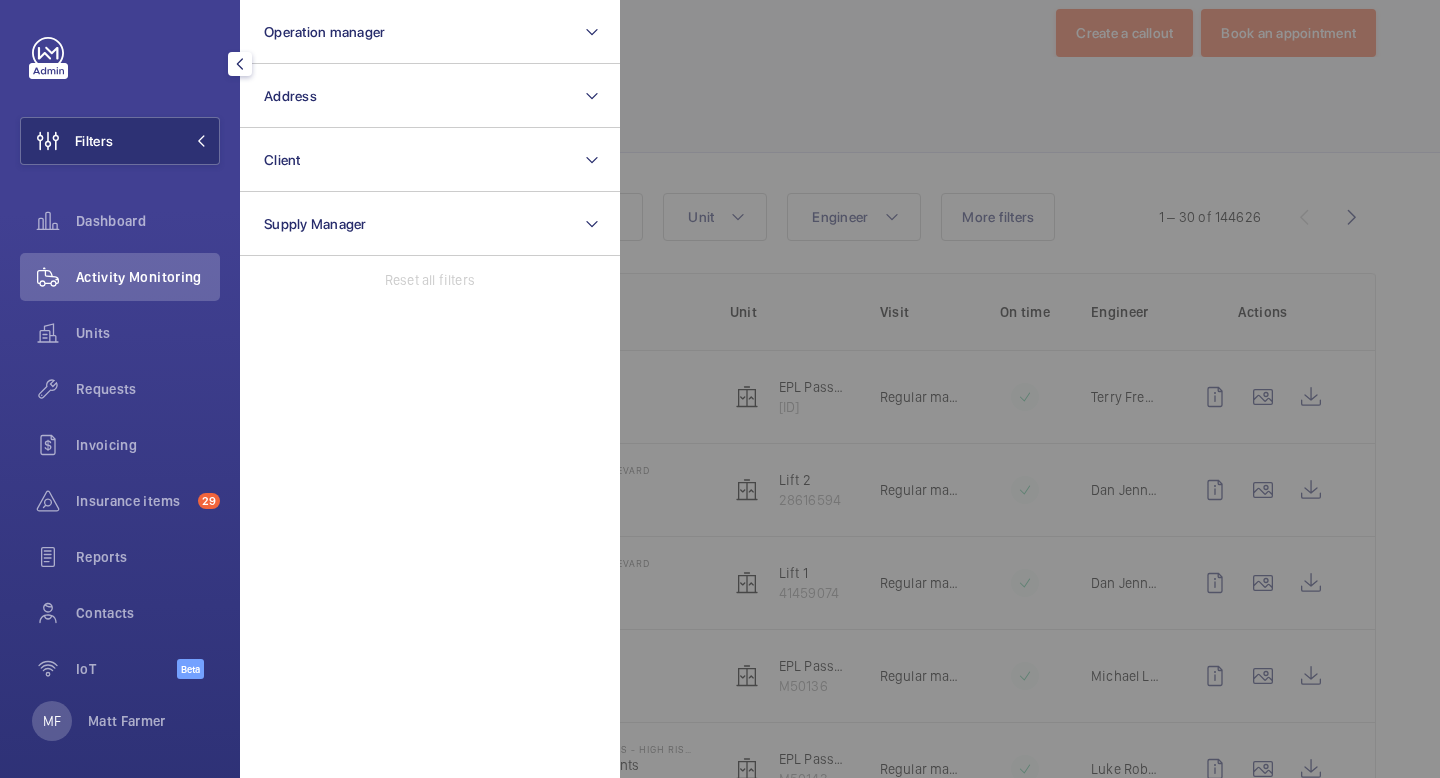 click 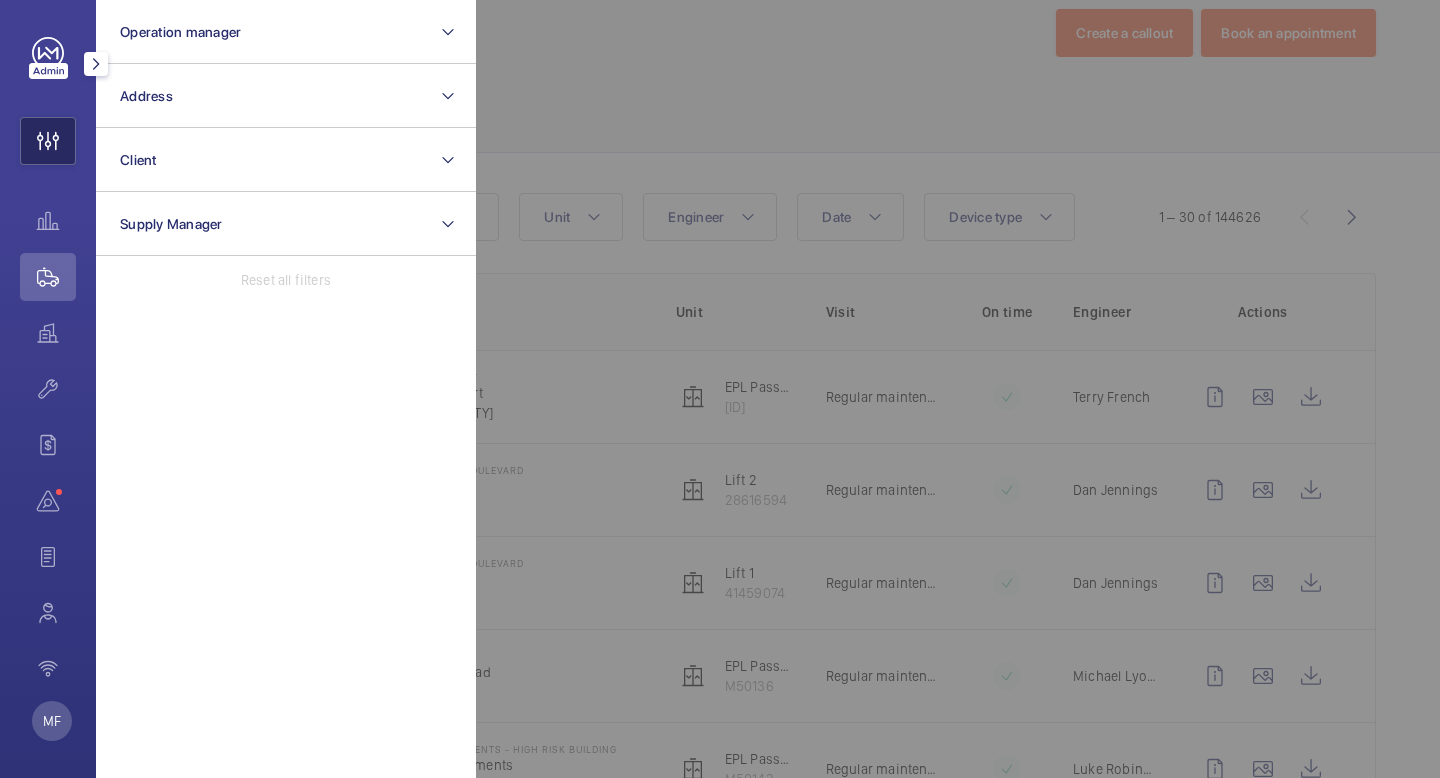 click 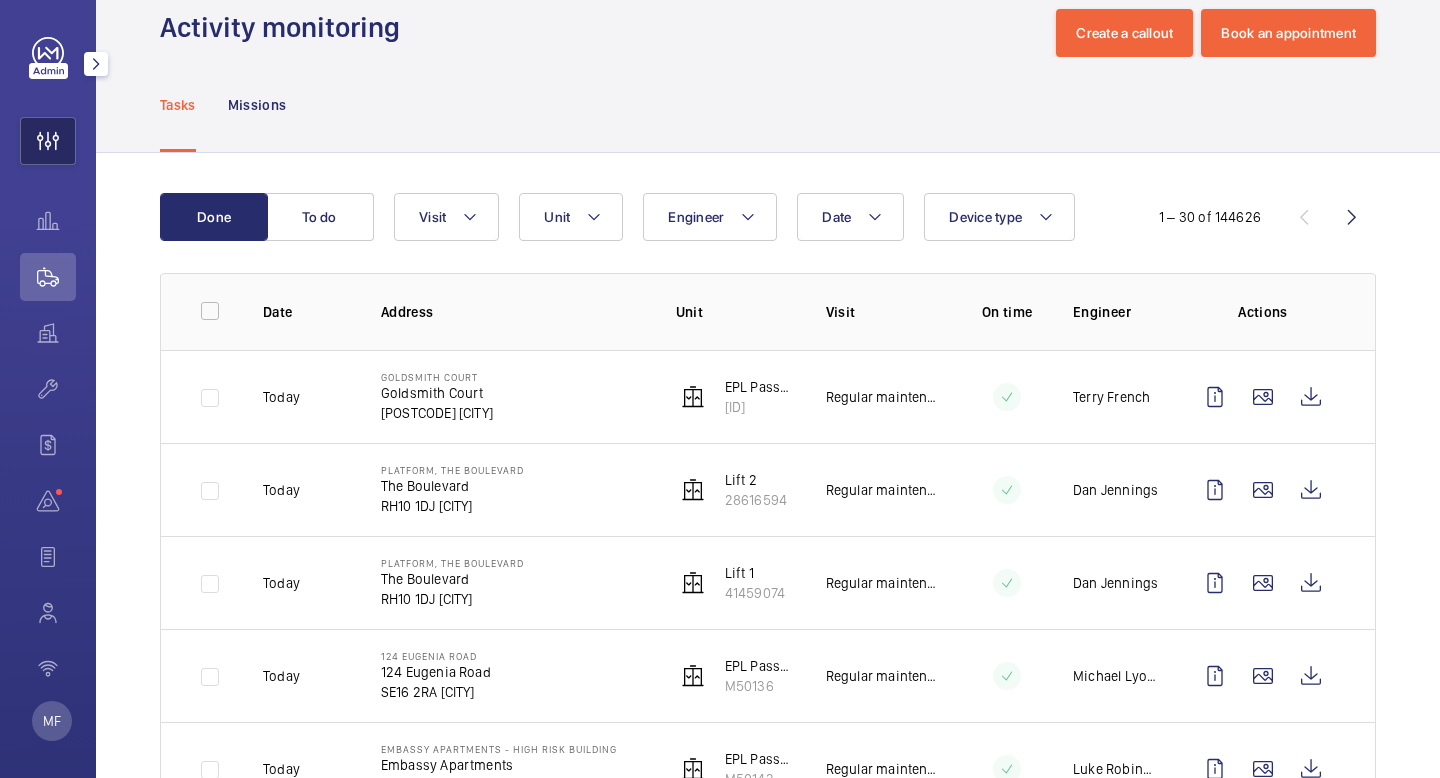 click 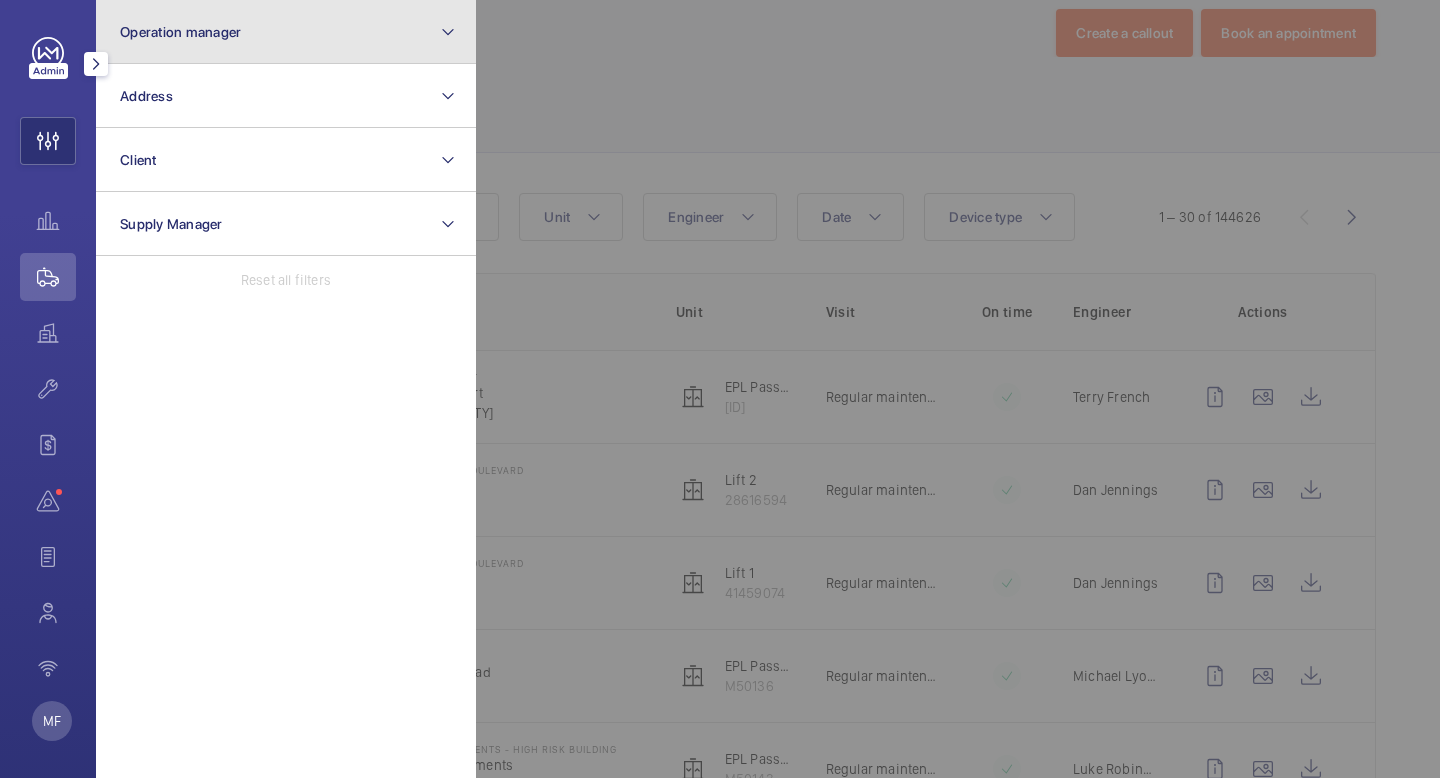 click on "Operation manager" 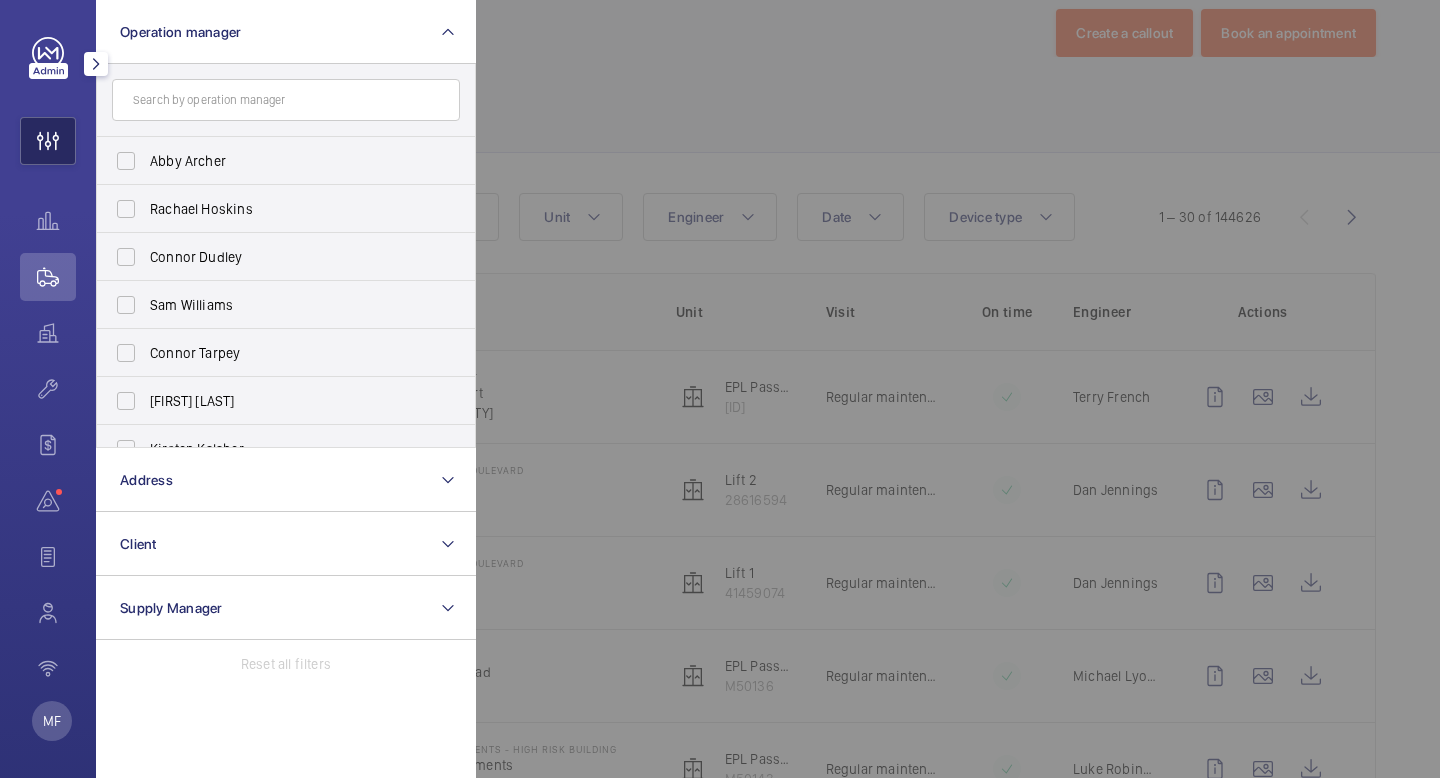 click 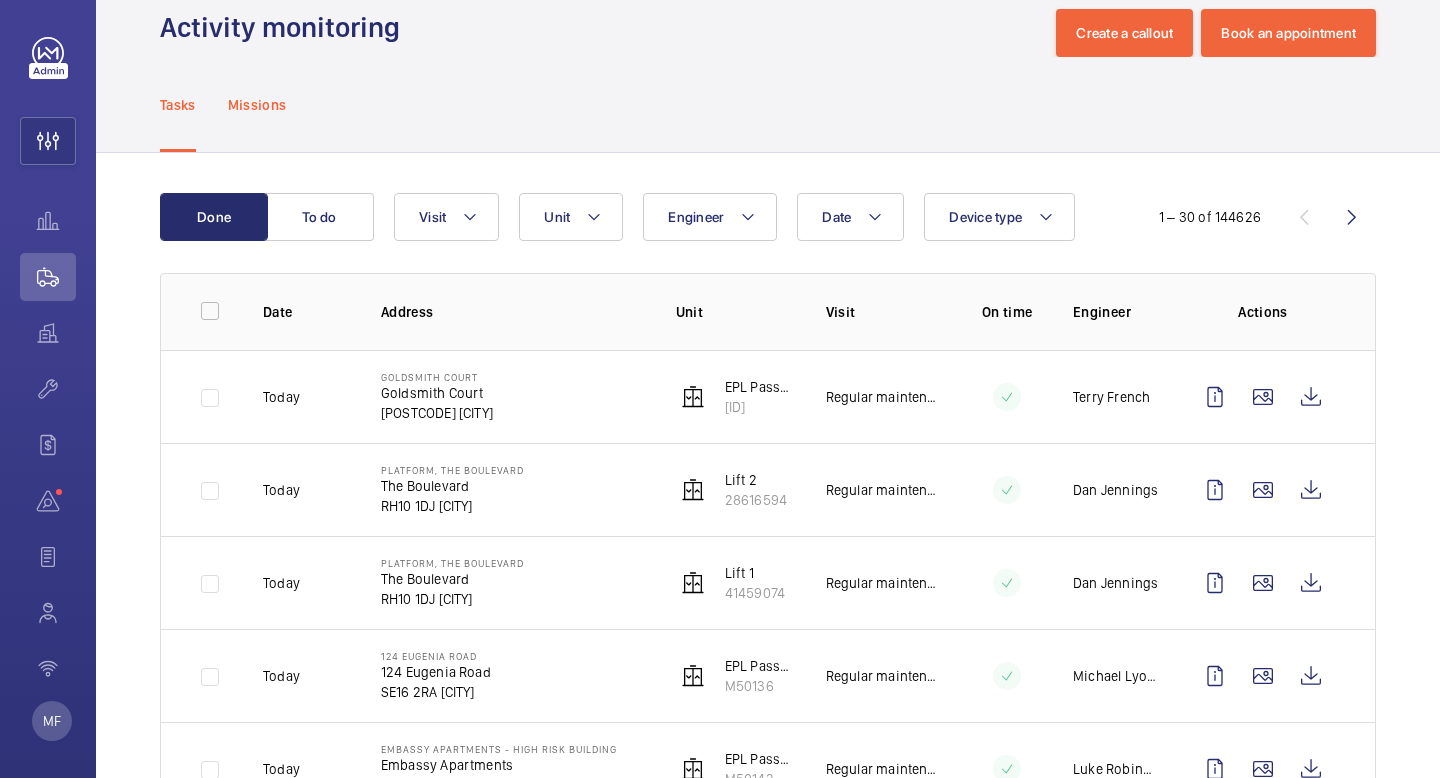 click on "Missions" 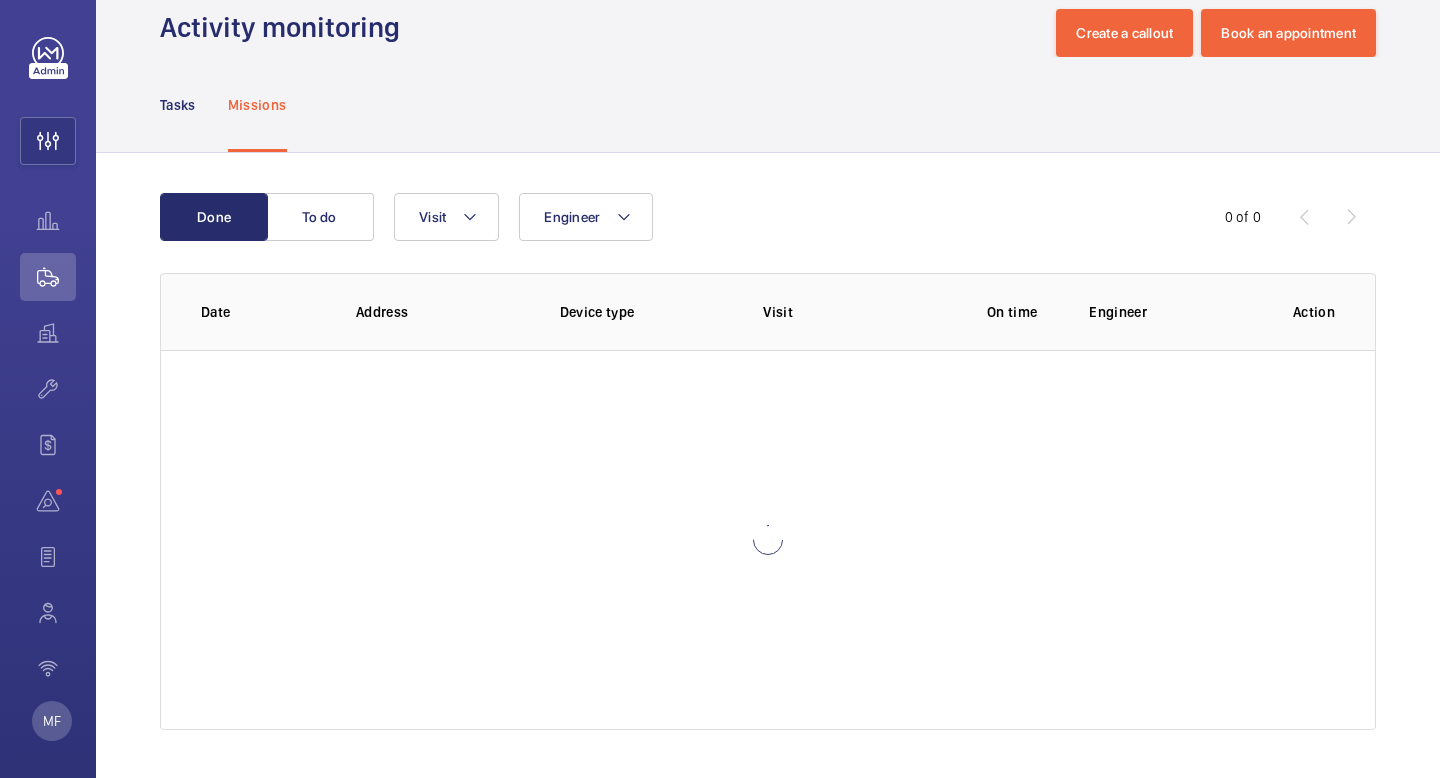 click on "Tasks Missions" 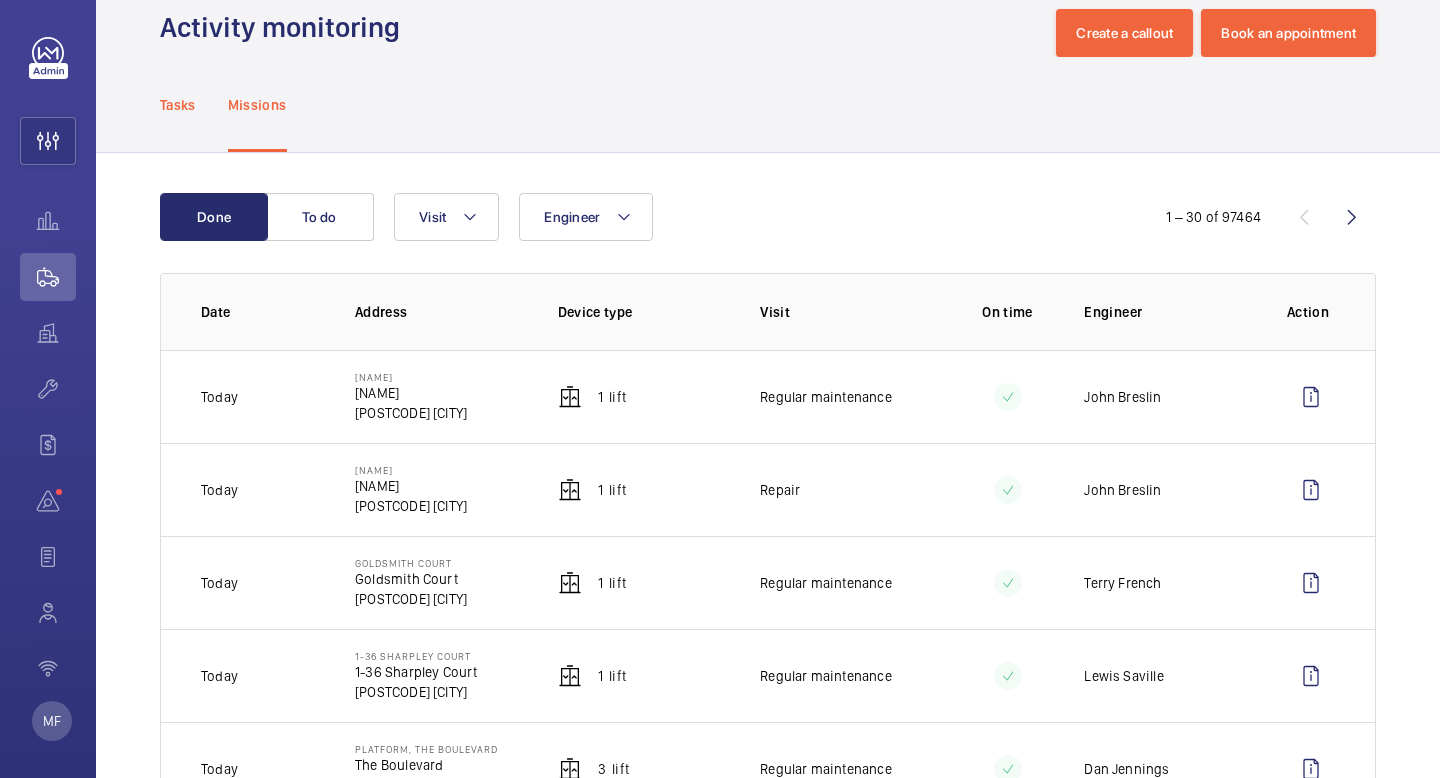 click on "Tasks" 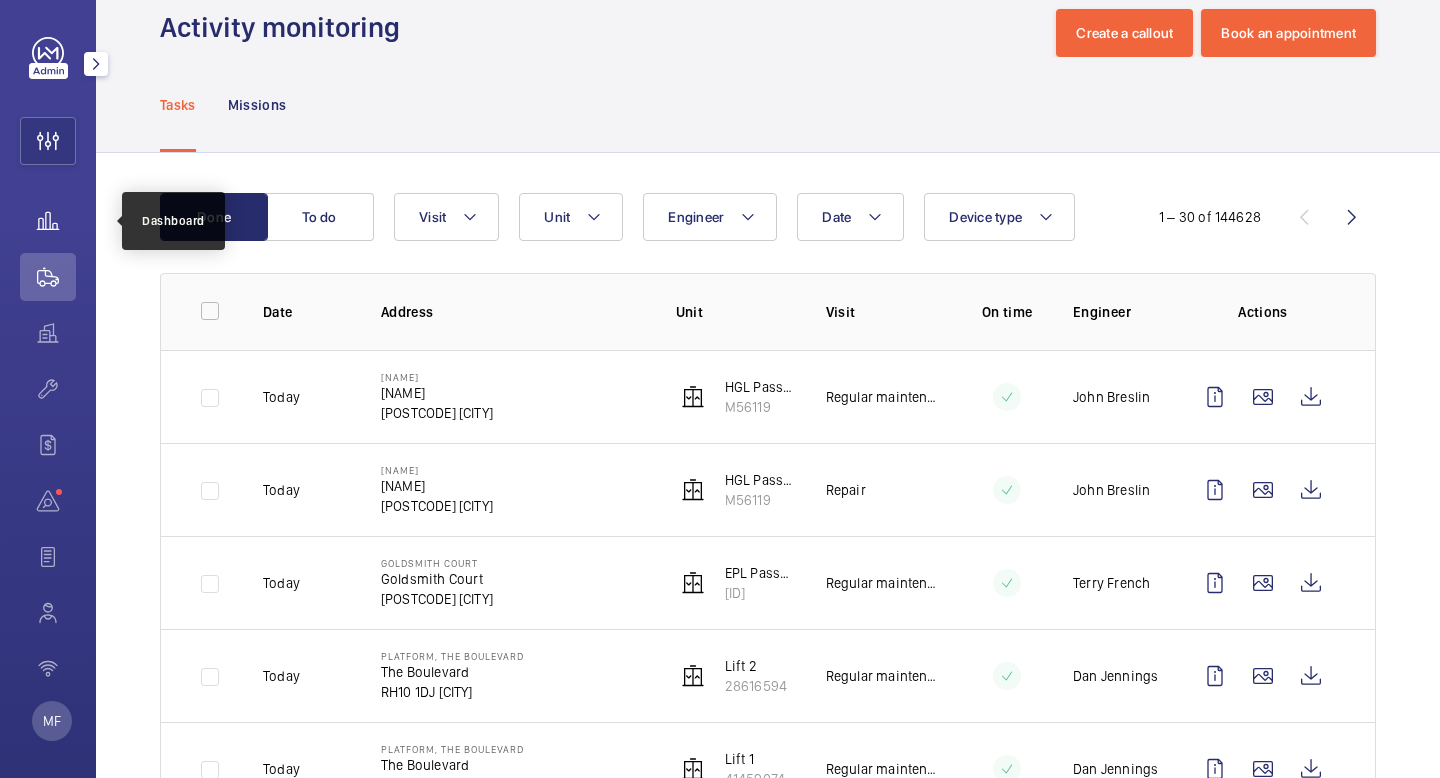 click 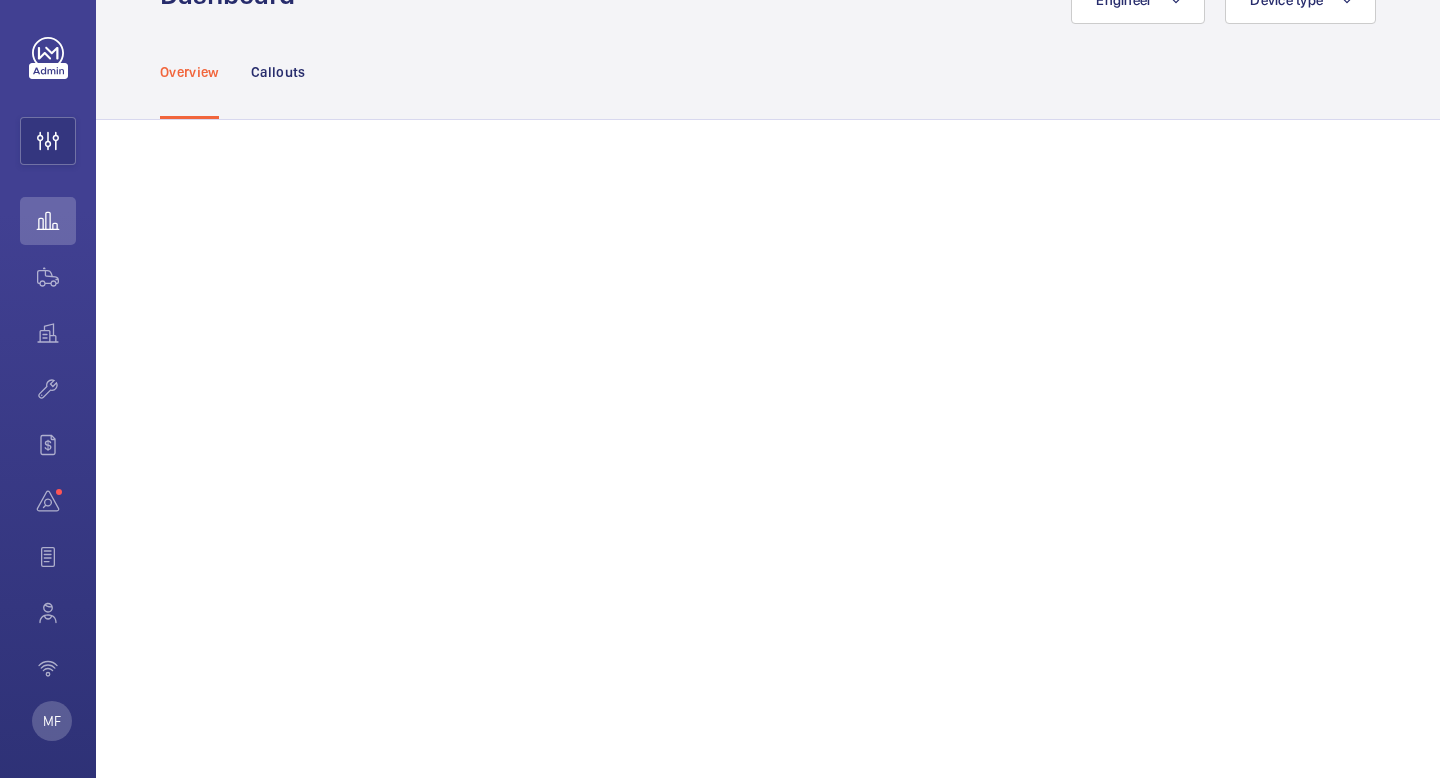 scroll, scrollTop: 0, scrollLeft: 0, axis: both 